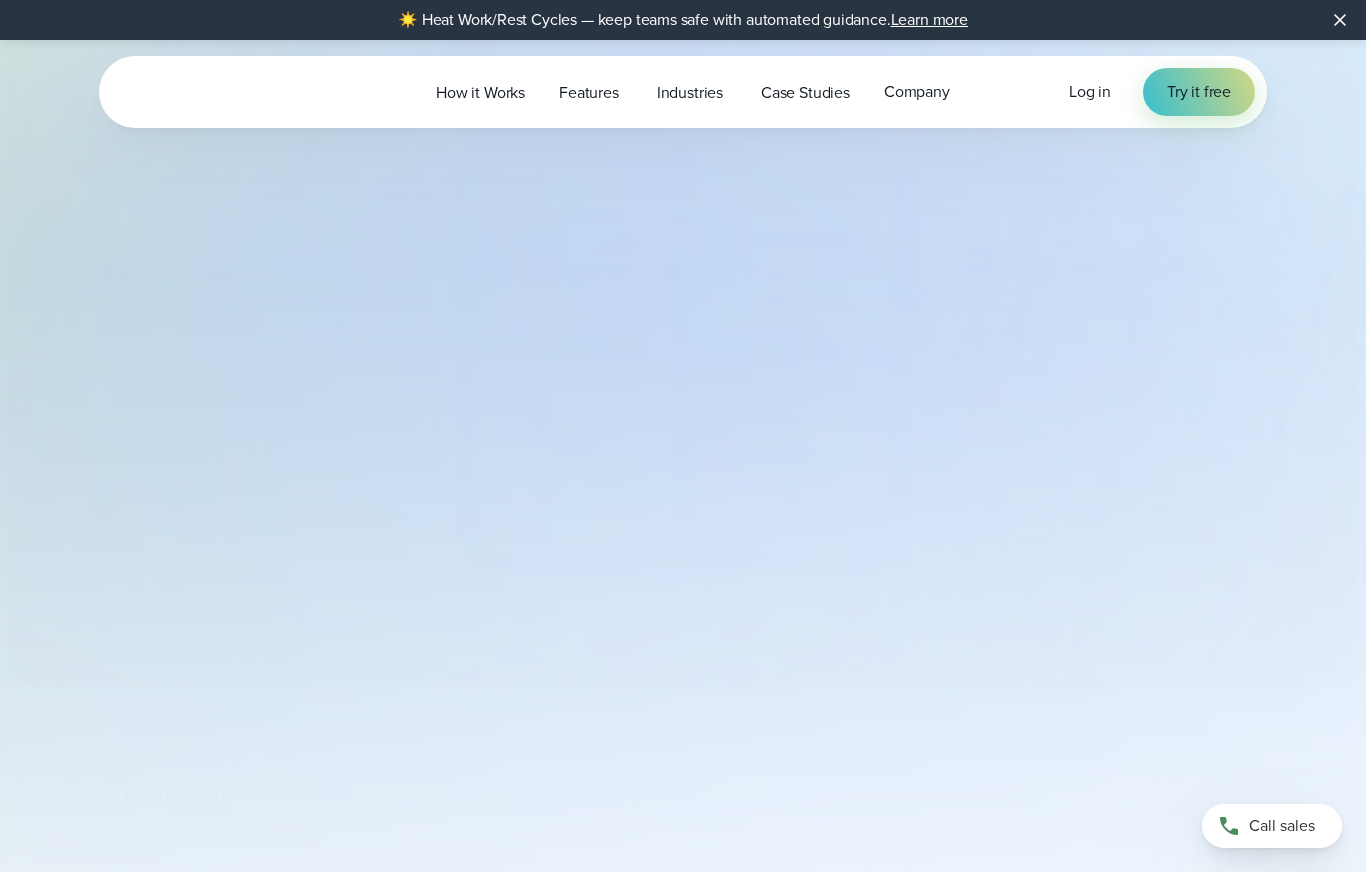 select on "***" 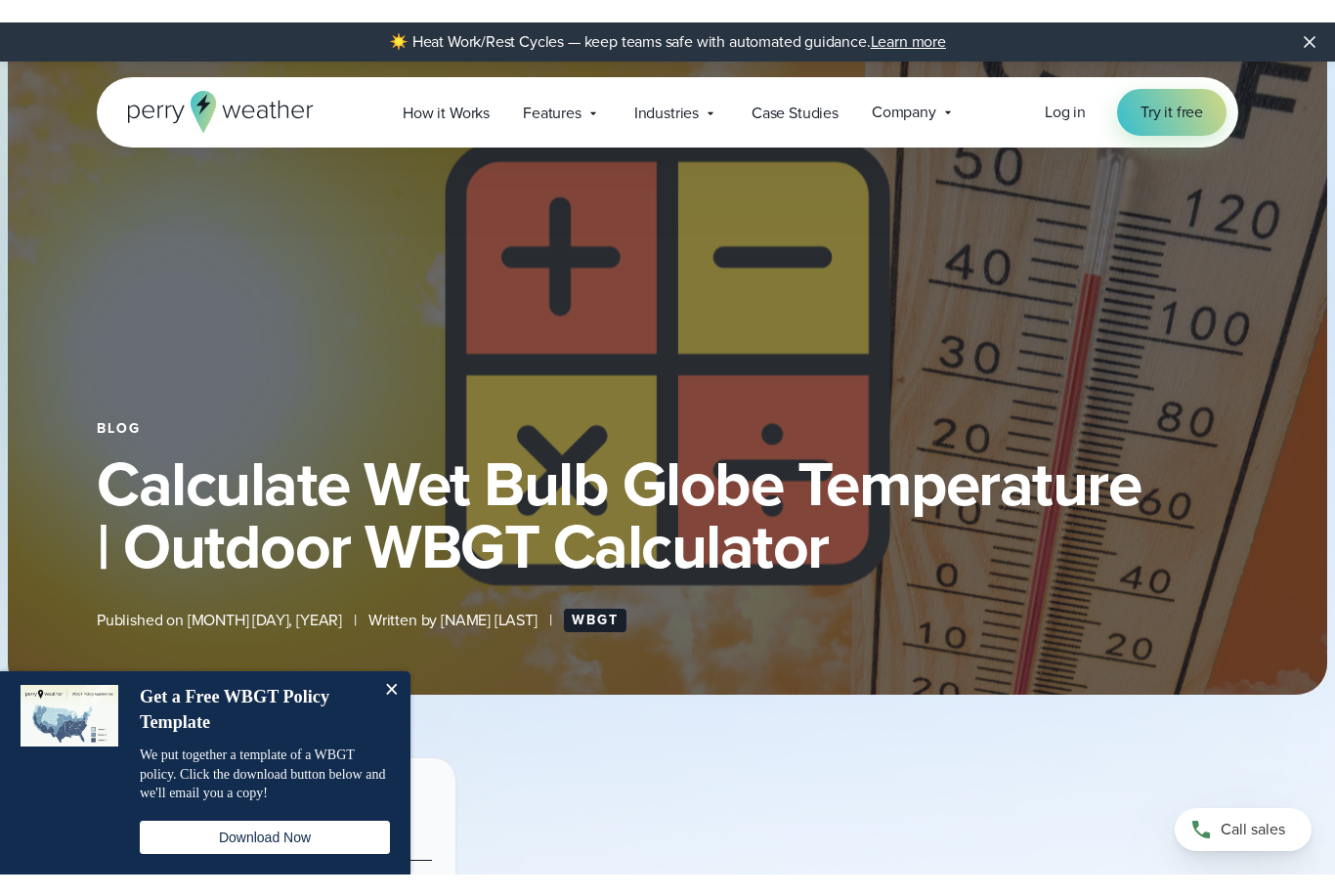 scroll, scrollTop: 0, scrollLeft: 0, axis: both 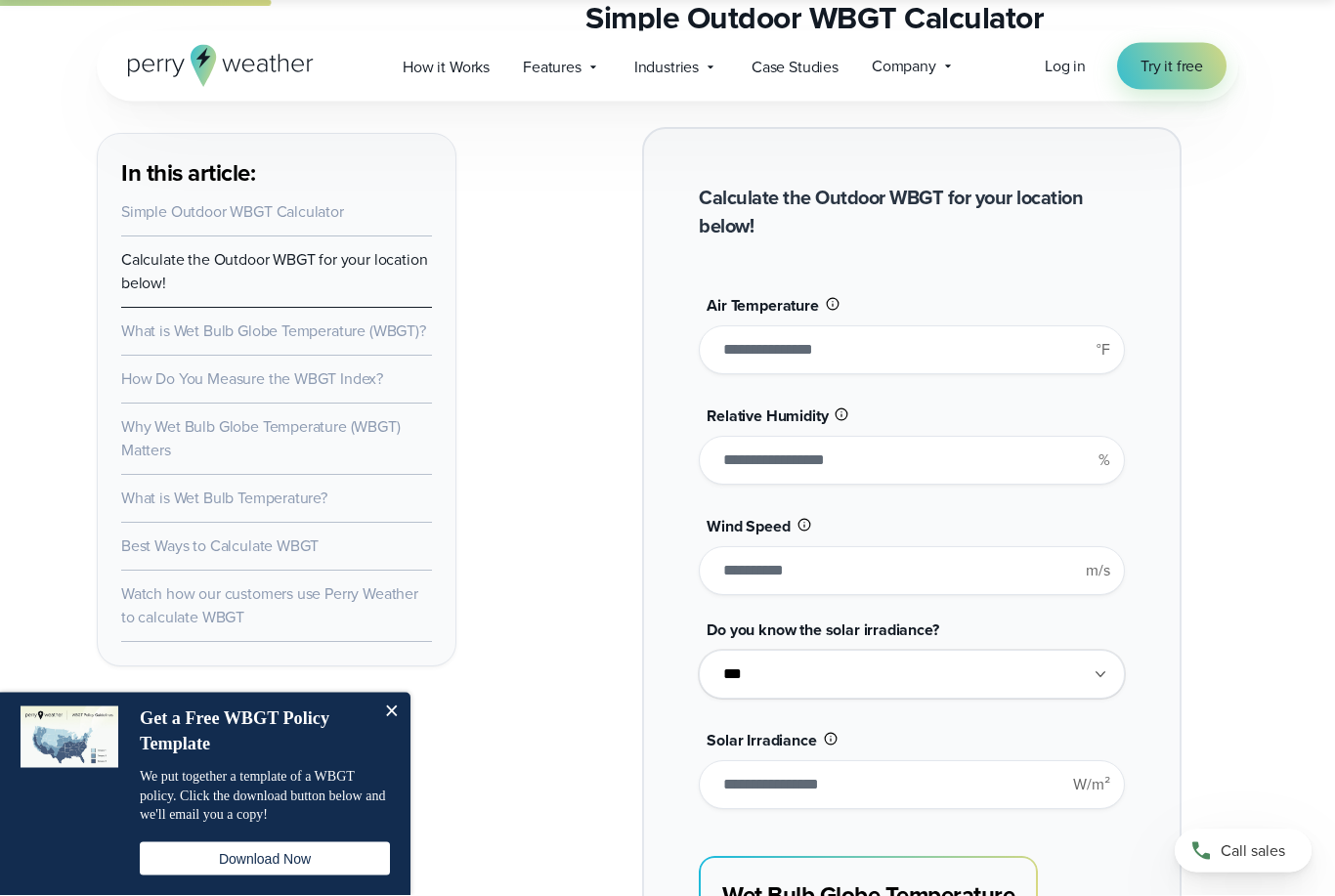 click on "**" at bounding box center (911, 351) 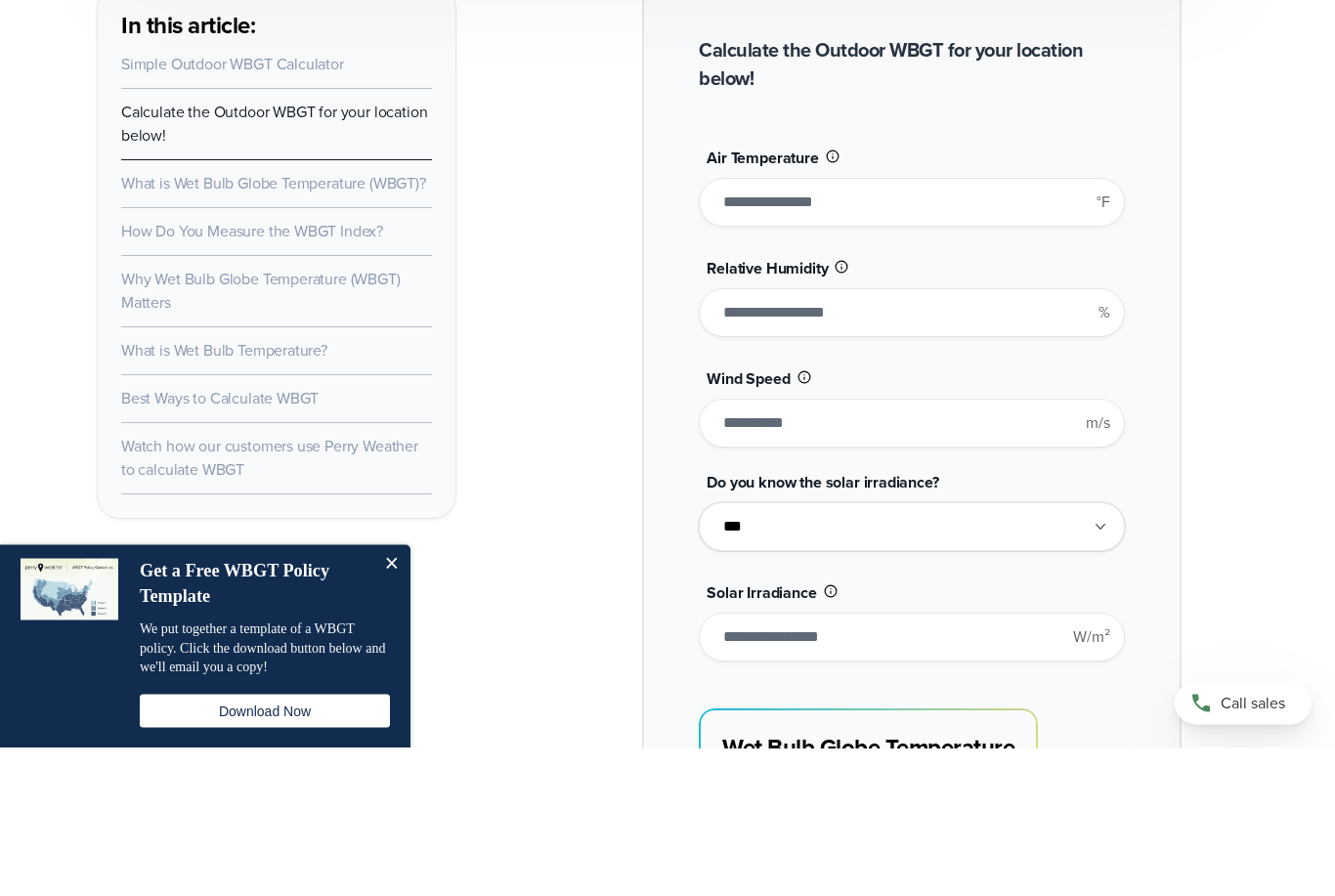 type on "*" 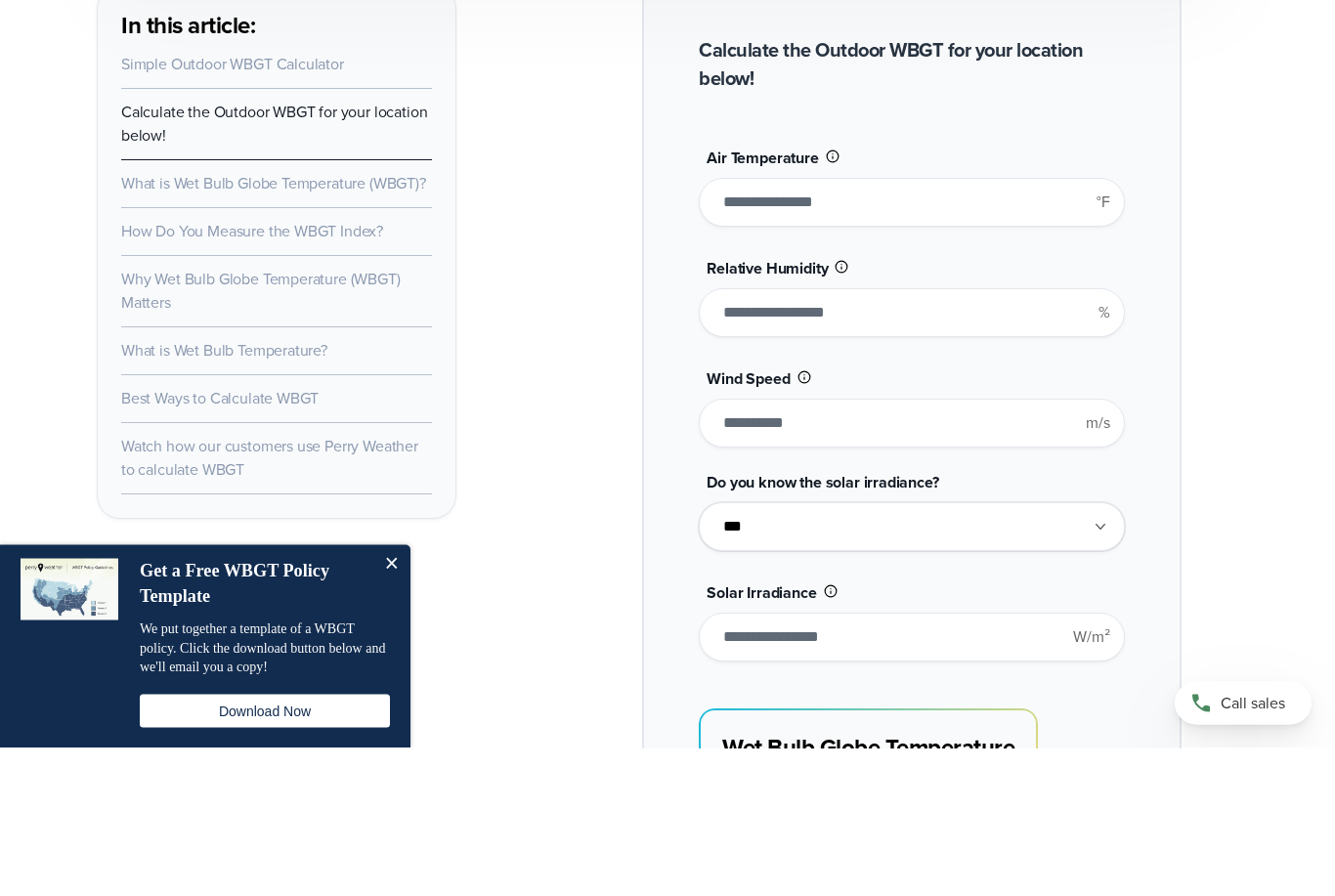scroll, scrollTop: 1668, scrollLeft: 0, axis: vertical 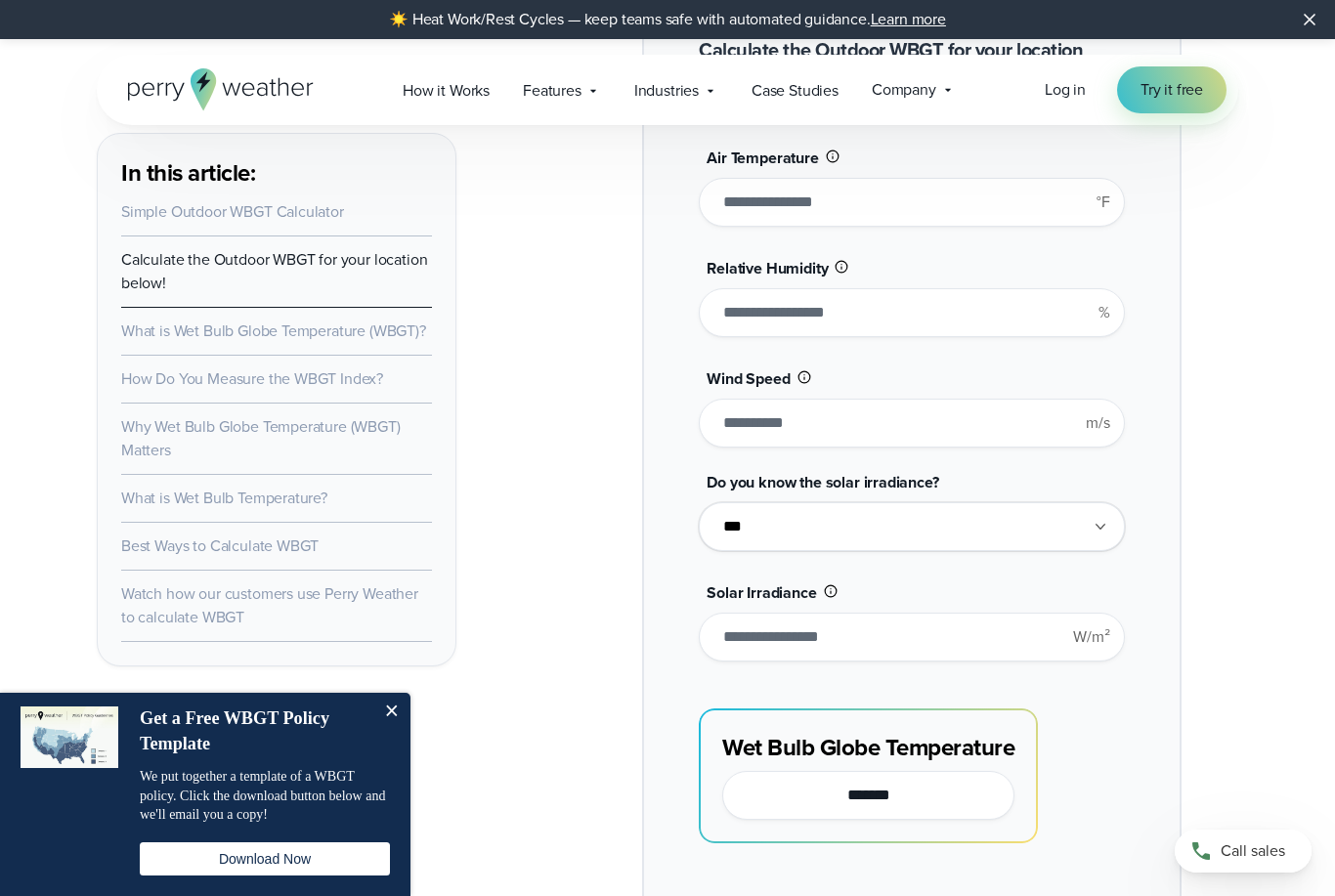 type on "**" 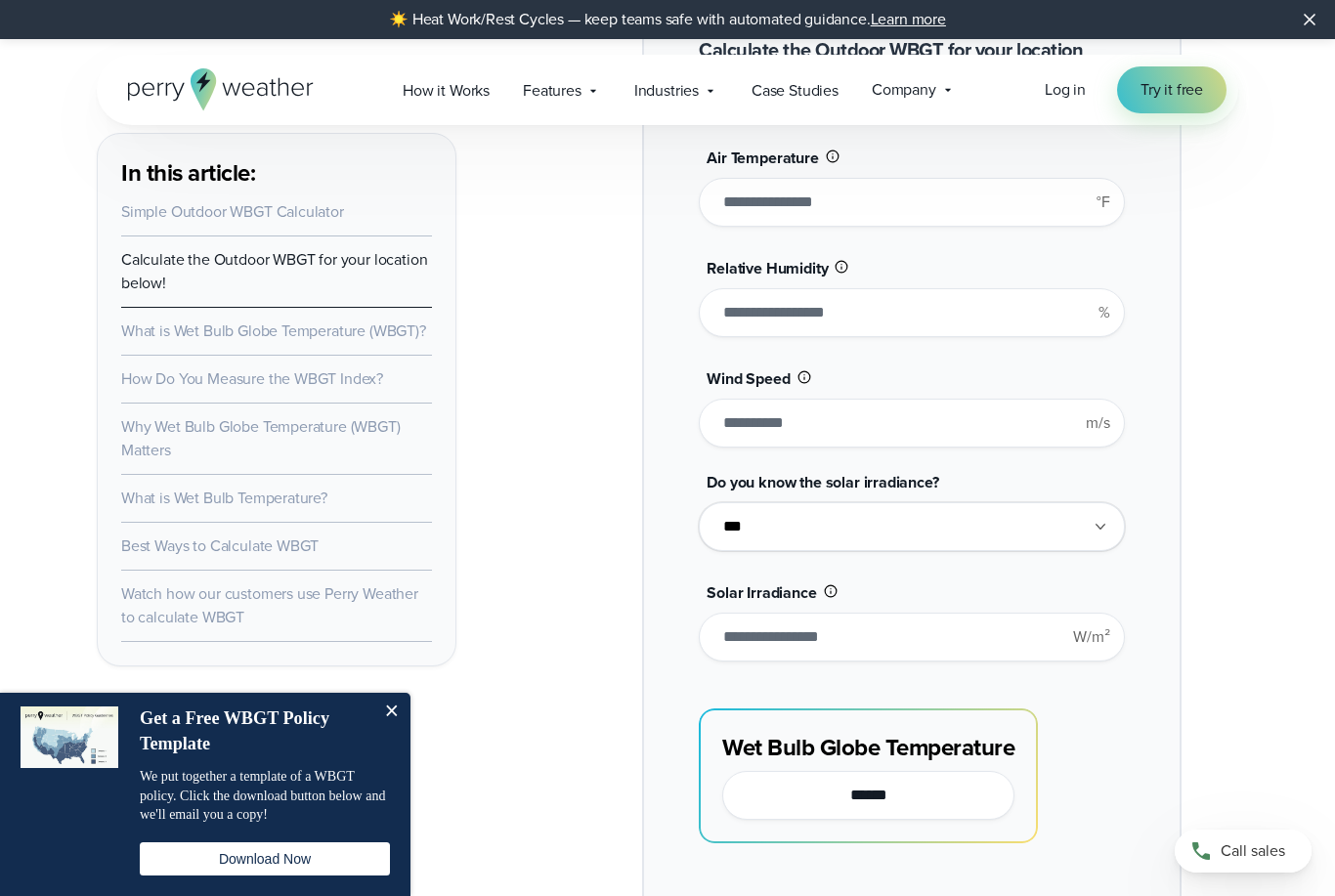 type on "**" 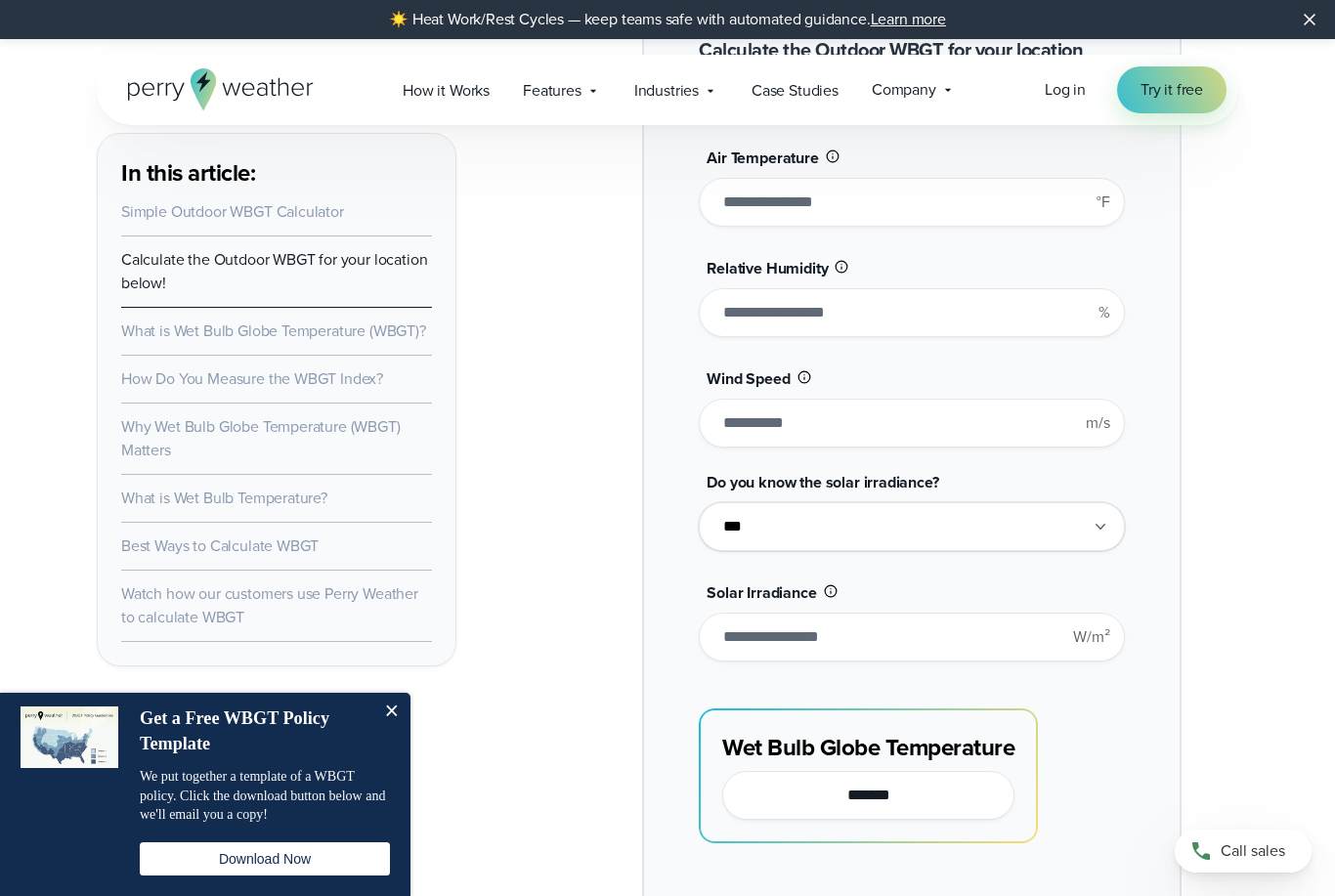 type on "*******" 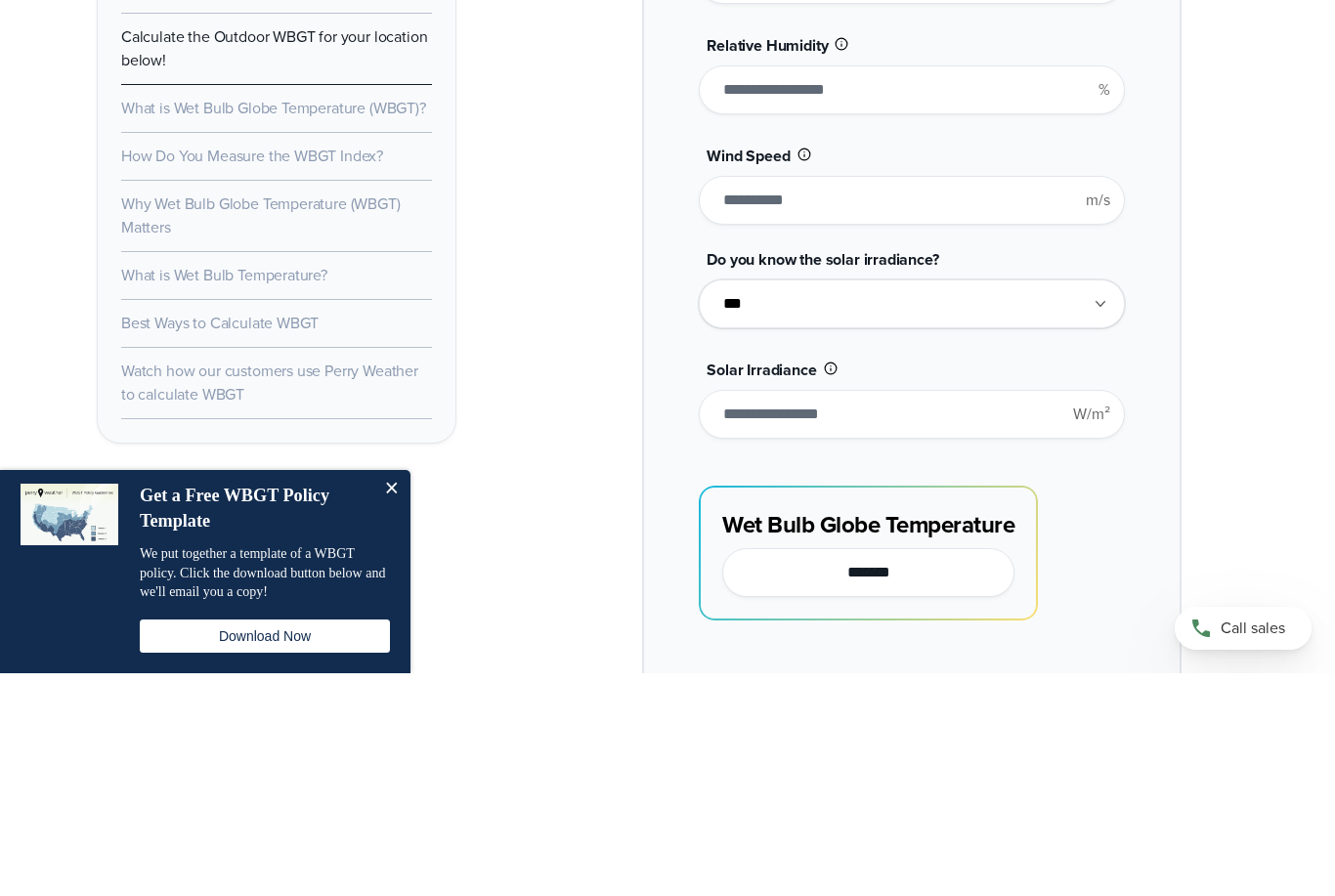 type on "*" 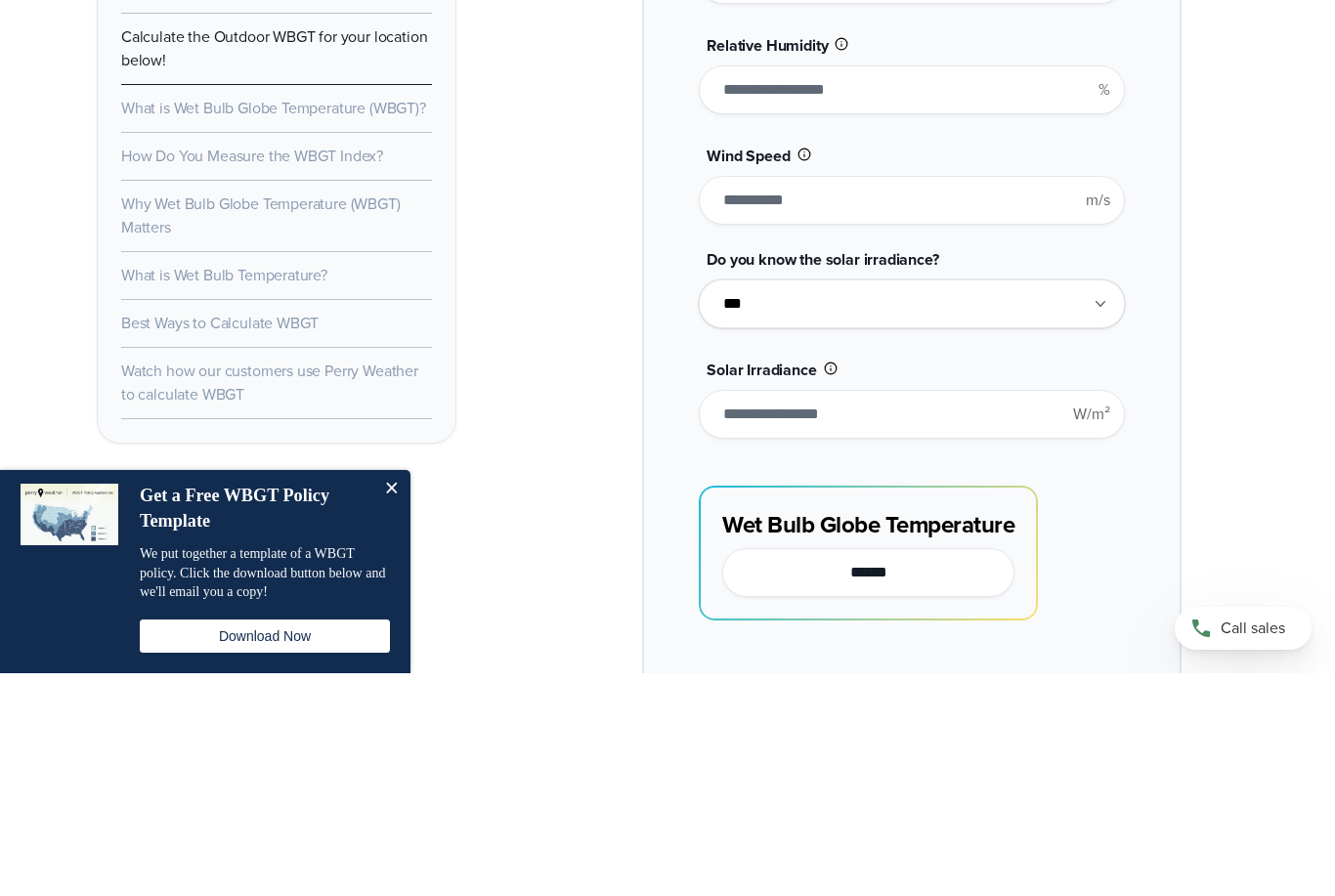 type on "*" 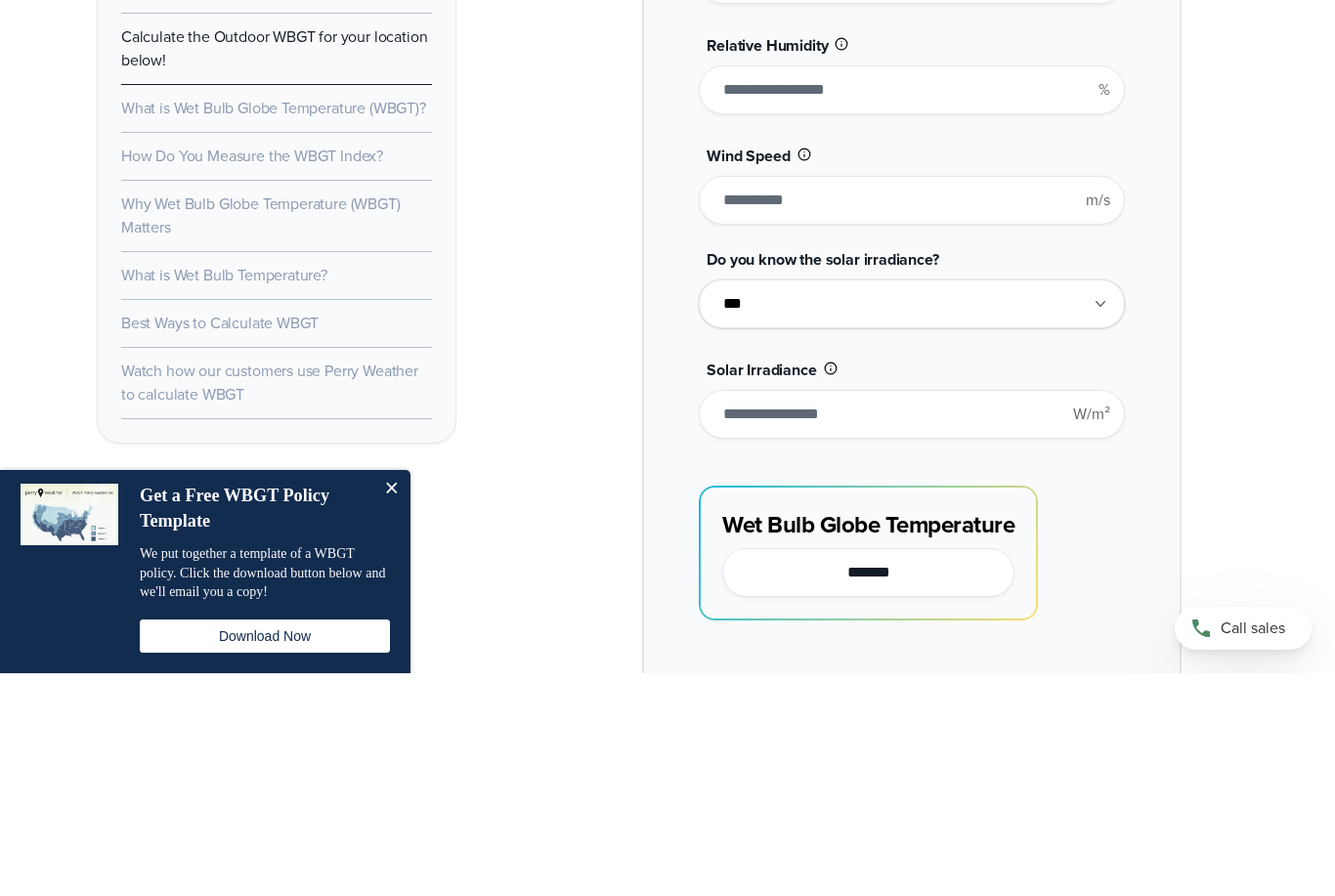 scroll, scrollTop: 1891, scrollLeft: 0, axis: vertical 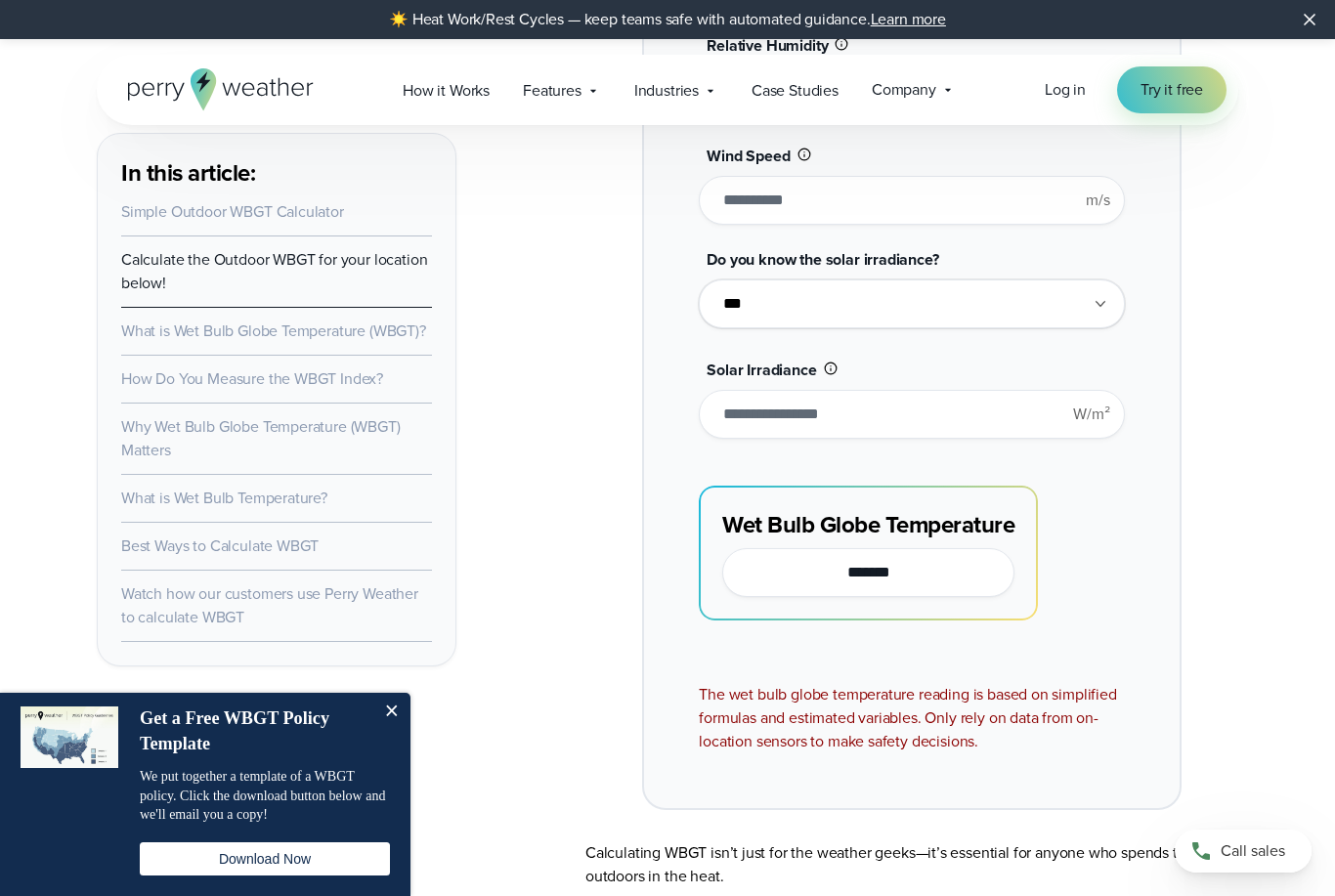 click on "*" at bounding box center (911, 200) 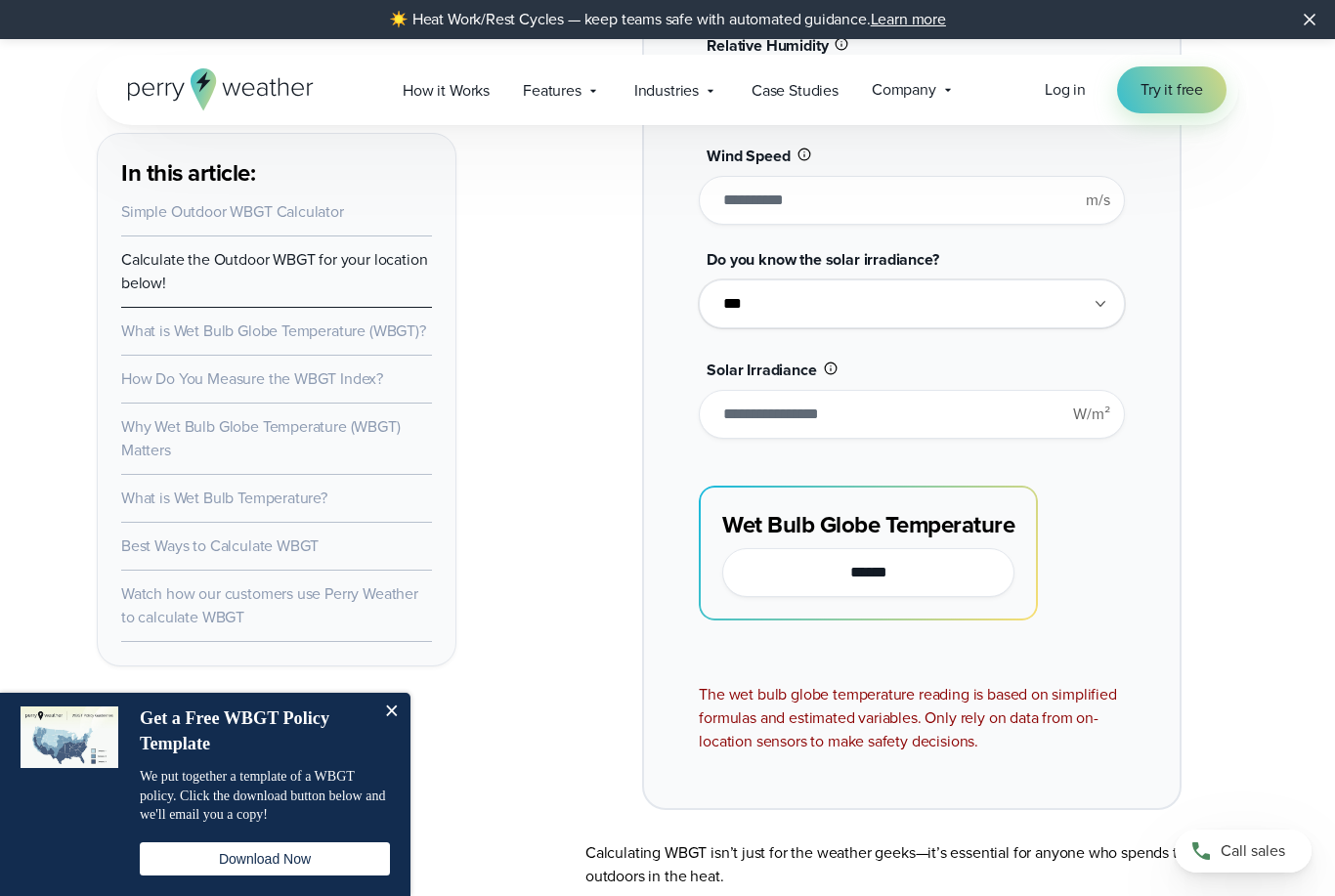 type on "*" 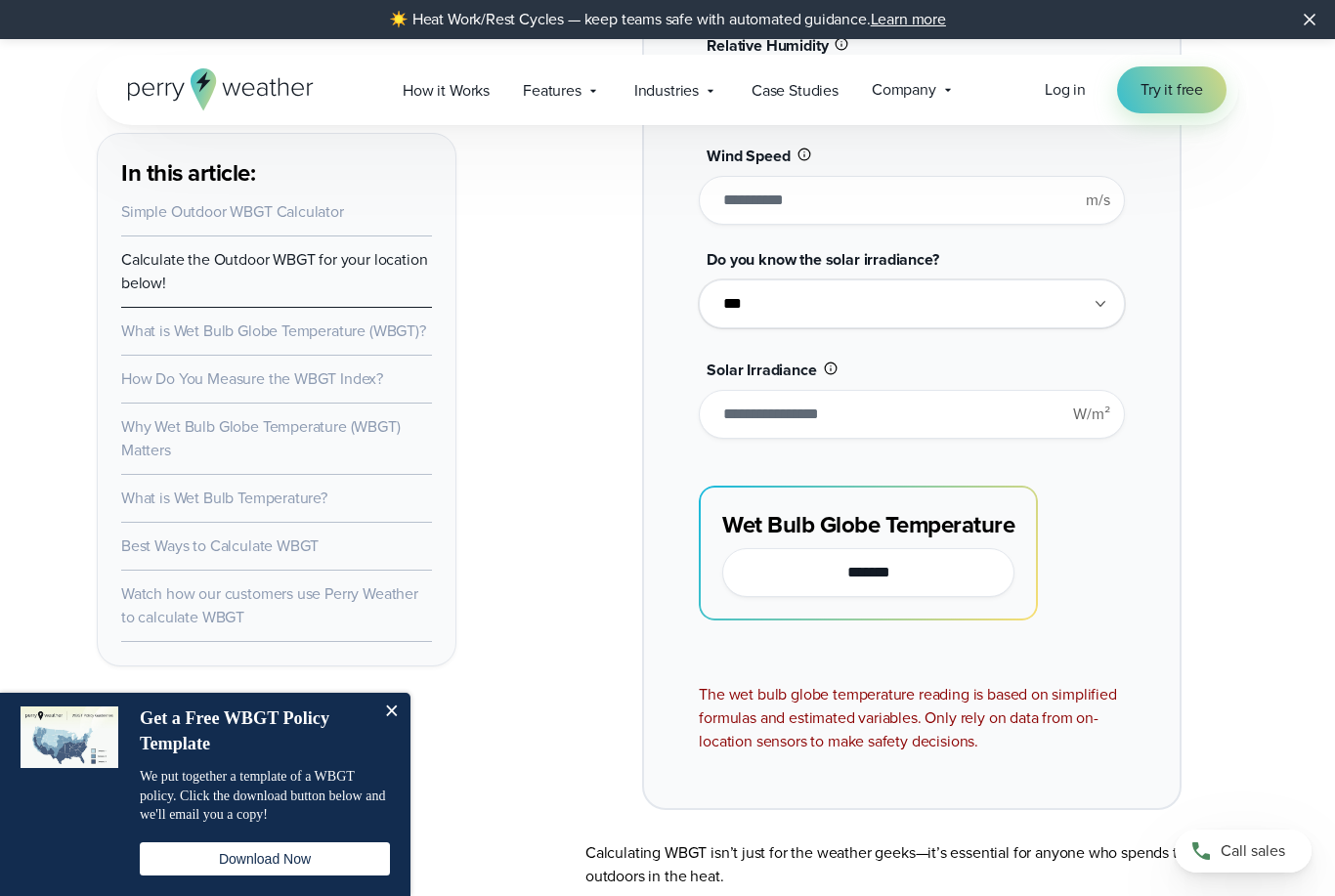 type on "*" 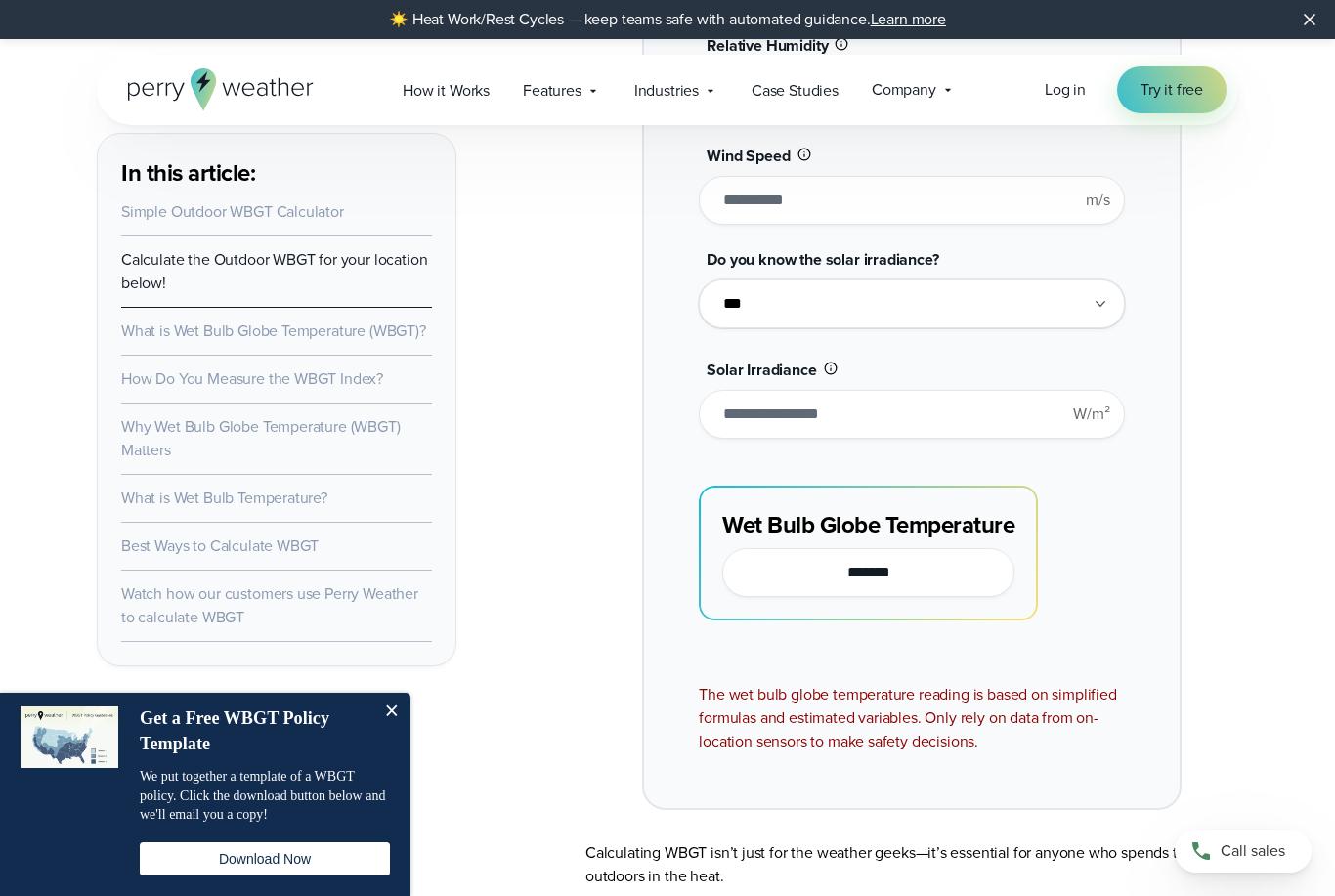 select on "**" 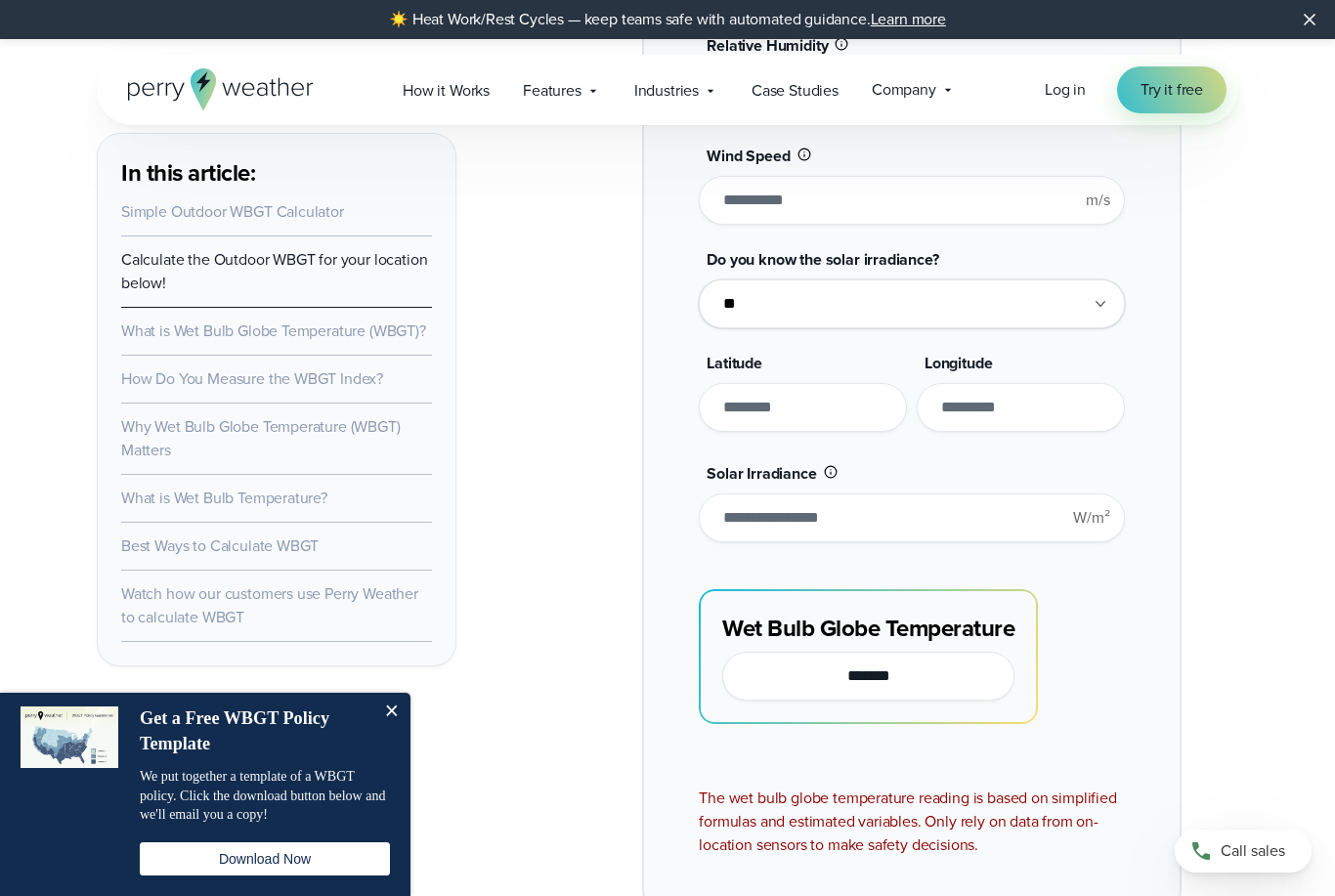 click at bounding box center (802, 407) 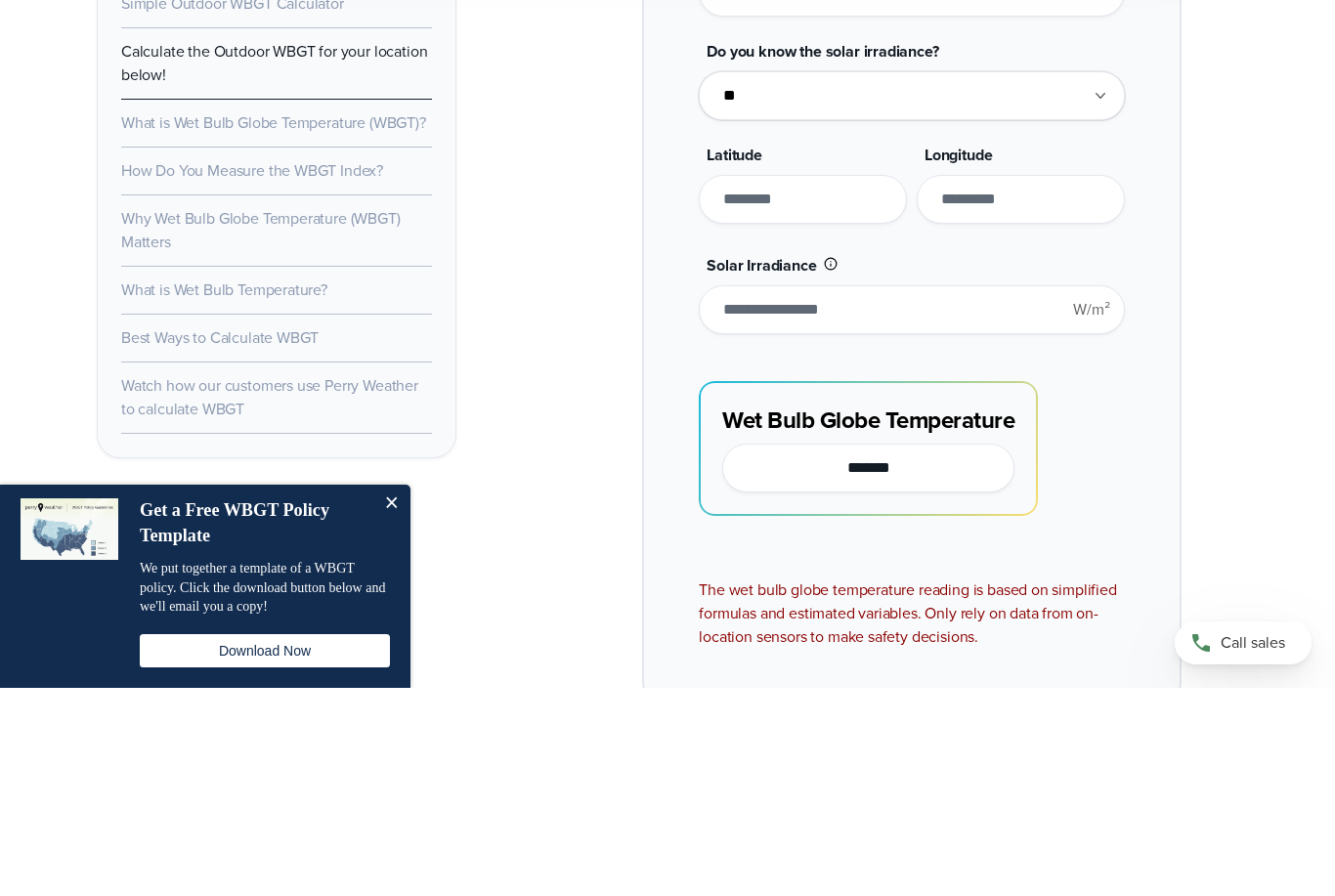 type on "*****" 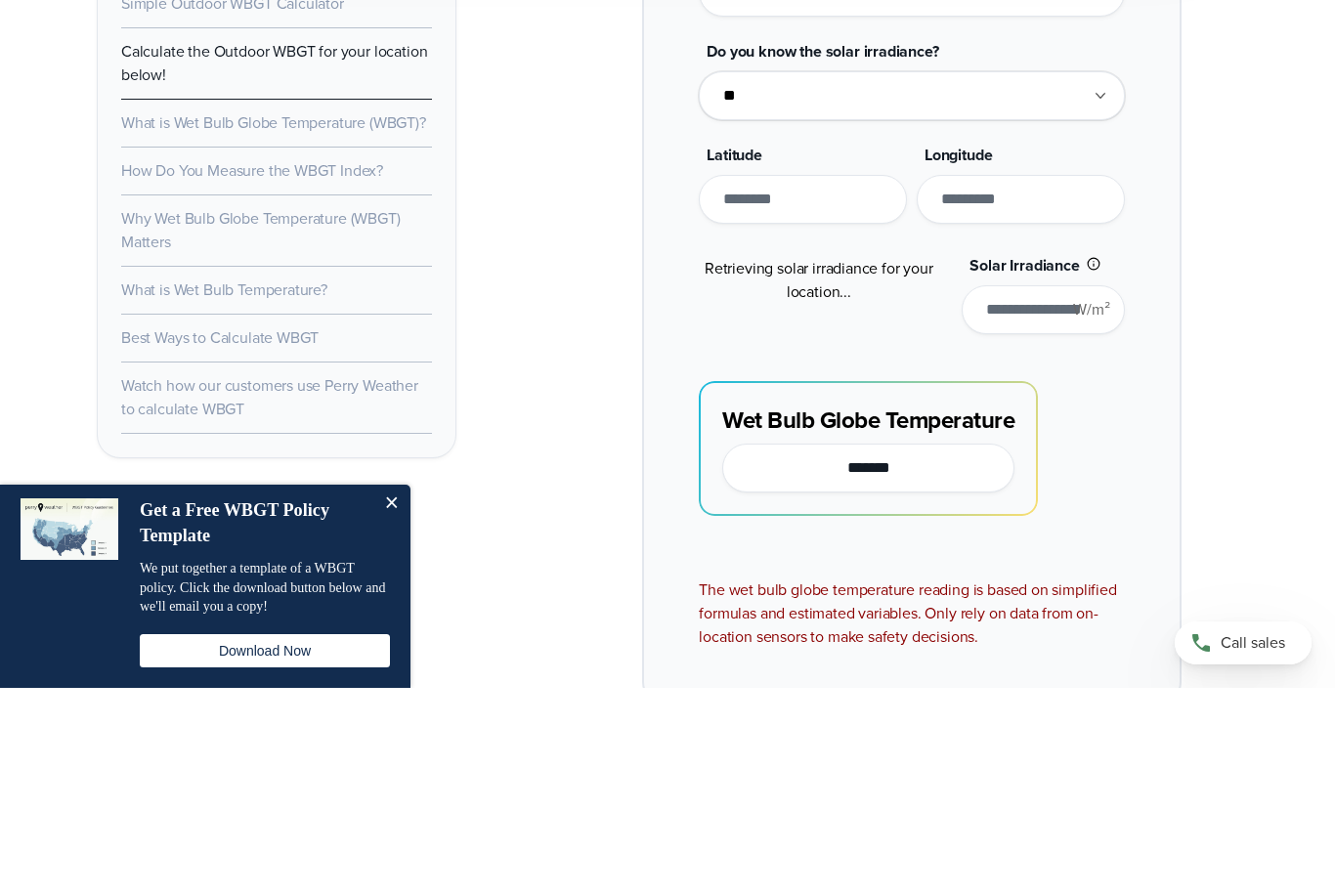 type on "****" 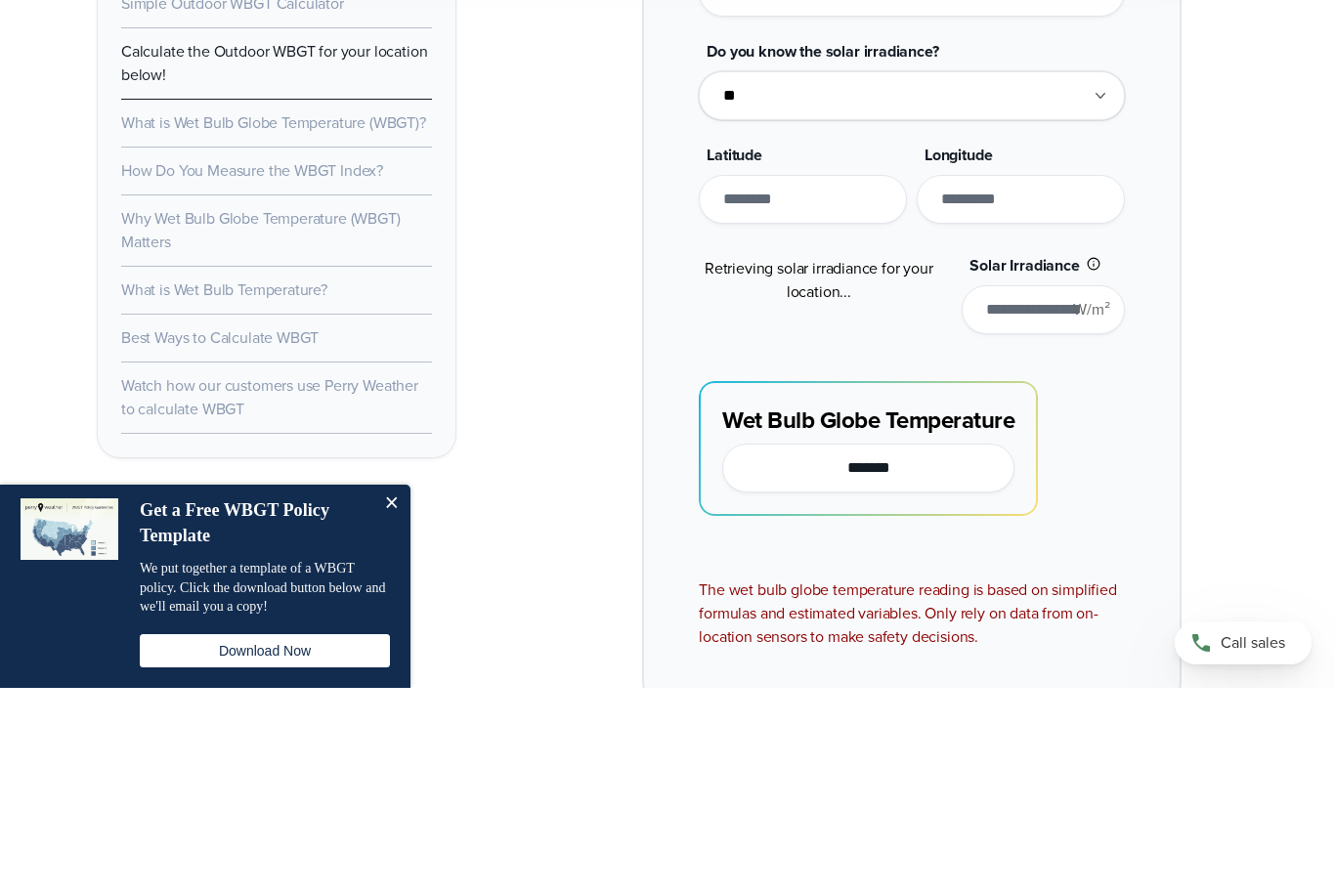 type on "******" 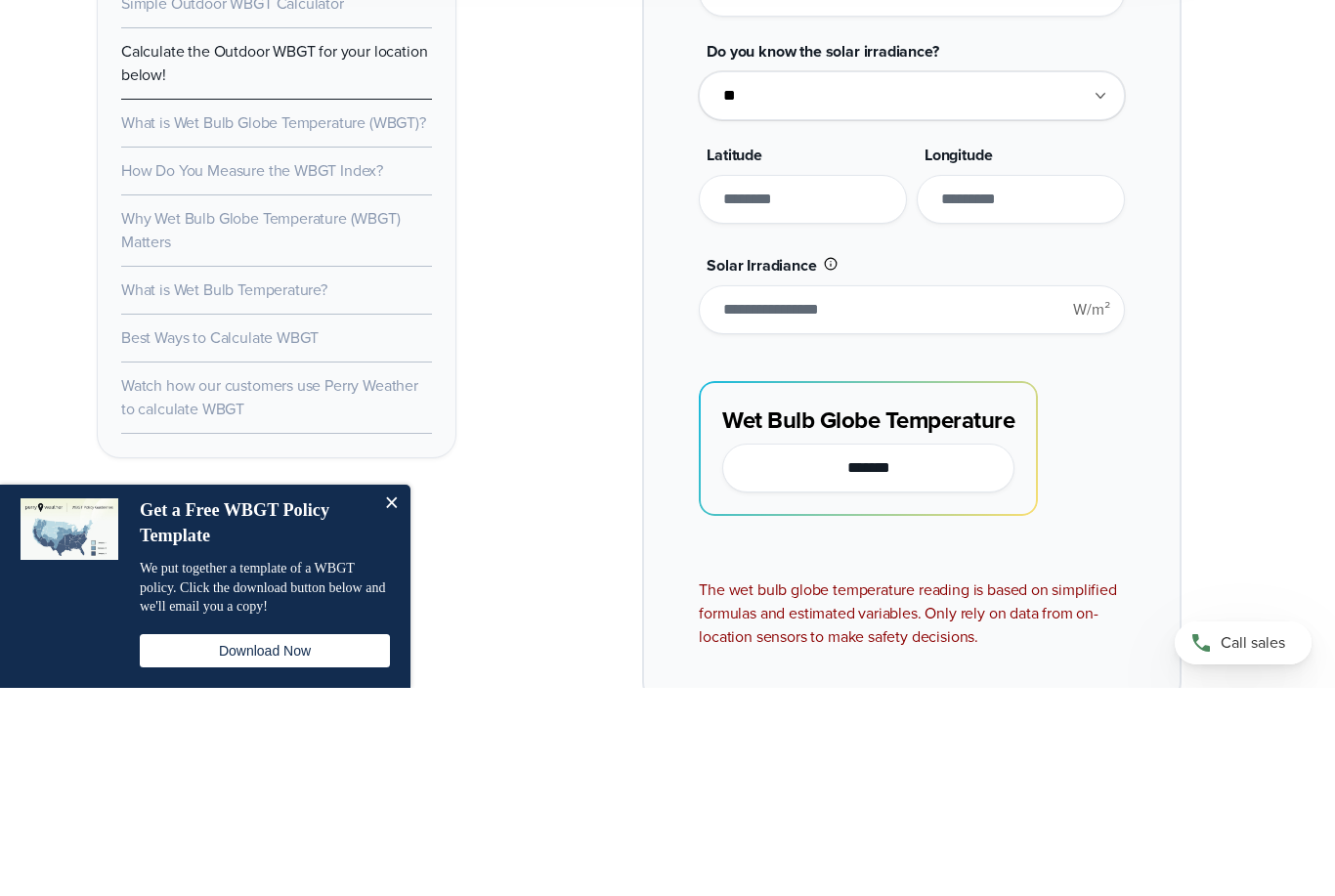 type on "****" 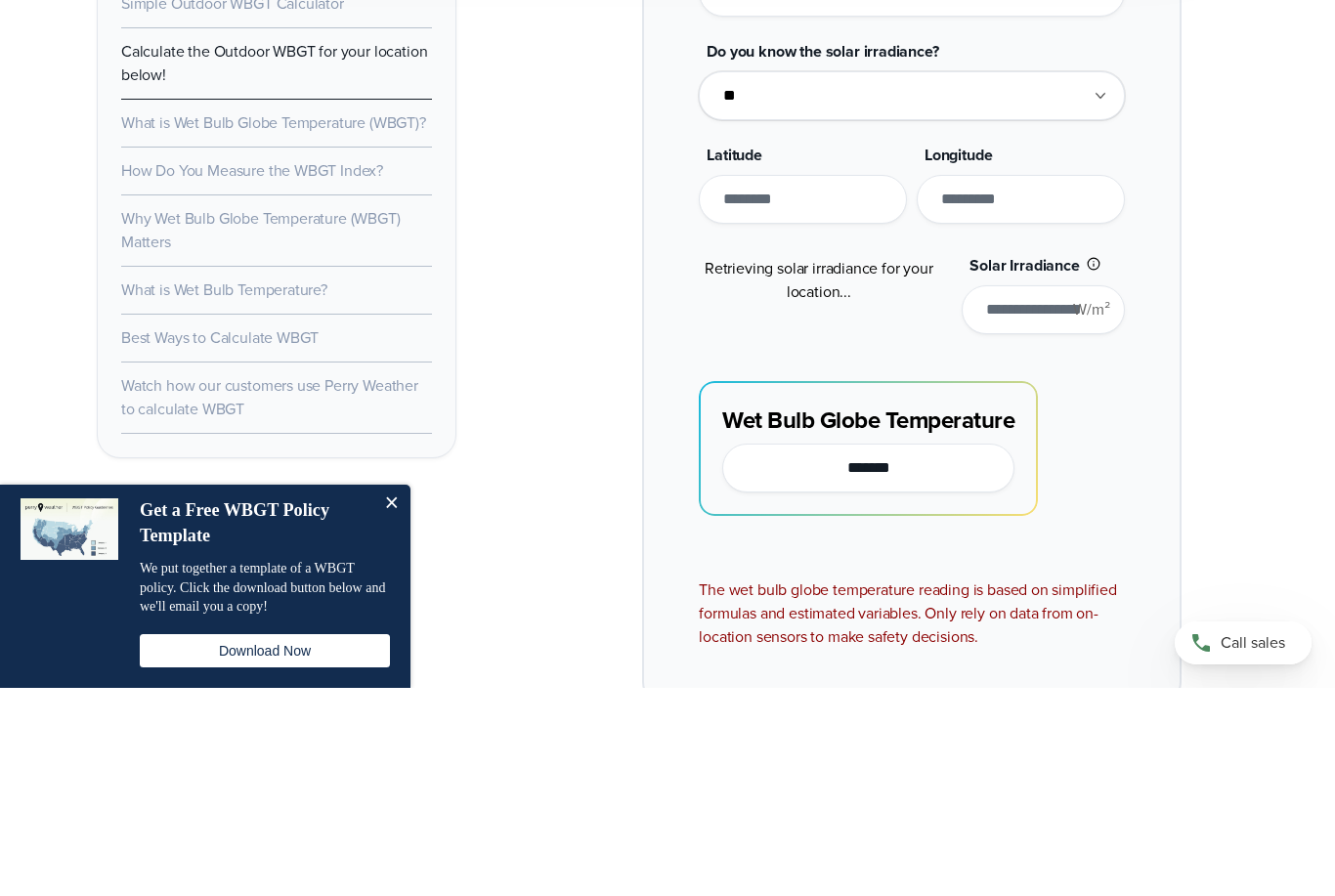 type on "******" 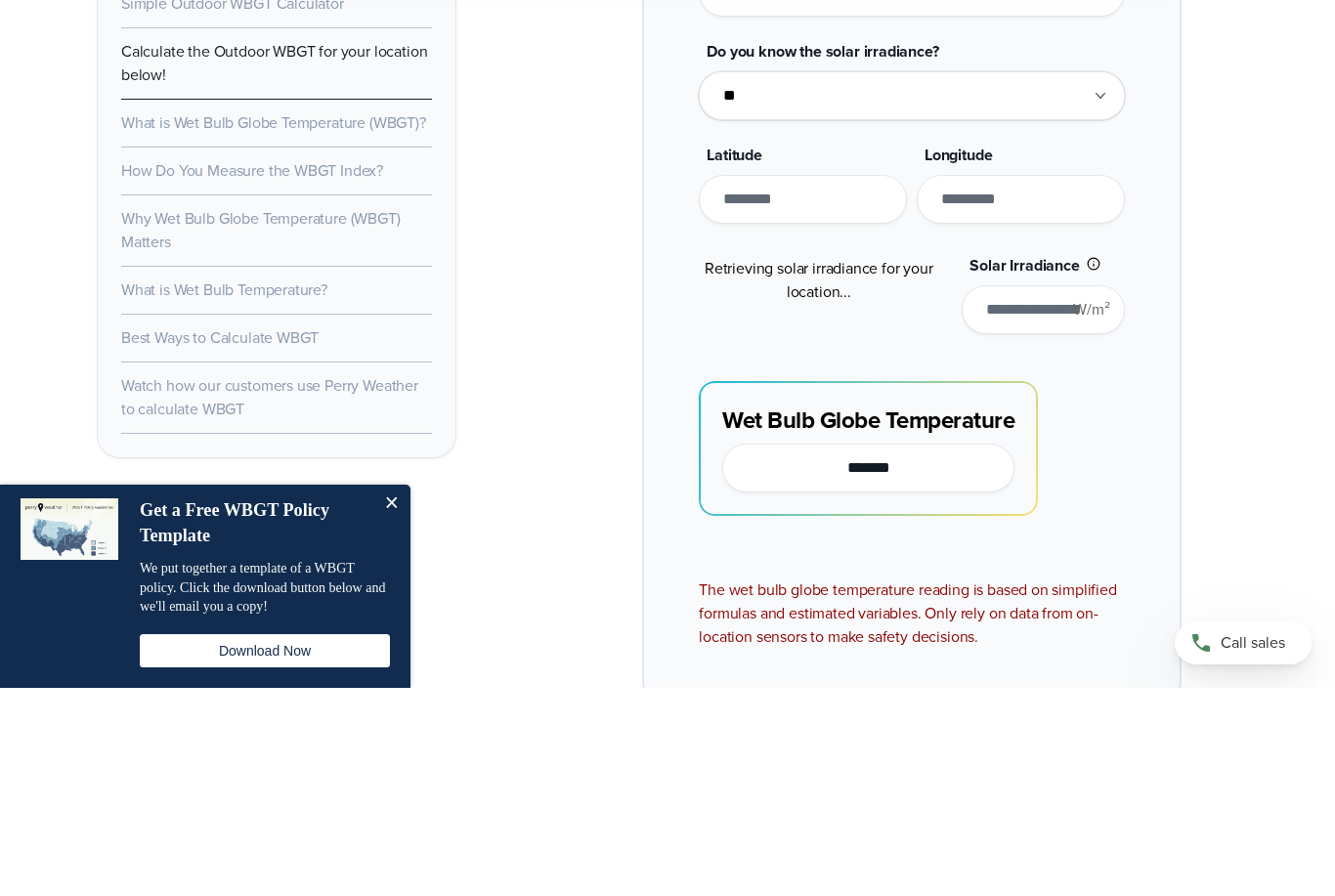 type on "*****" 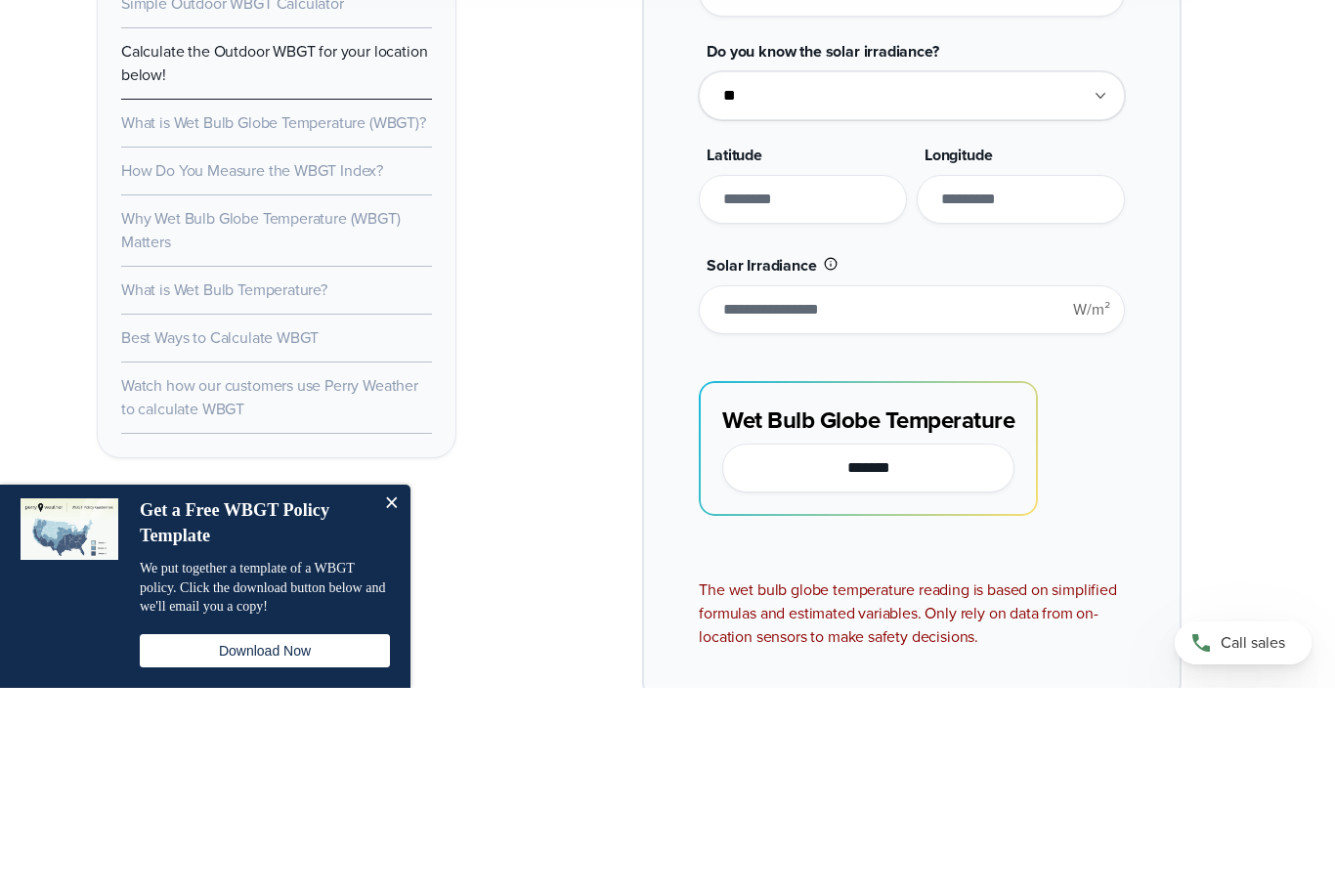type on "*******" 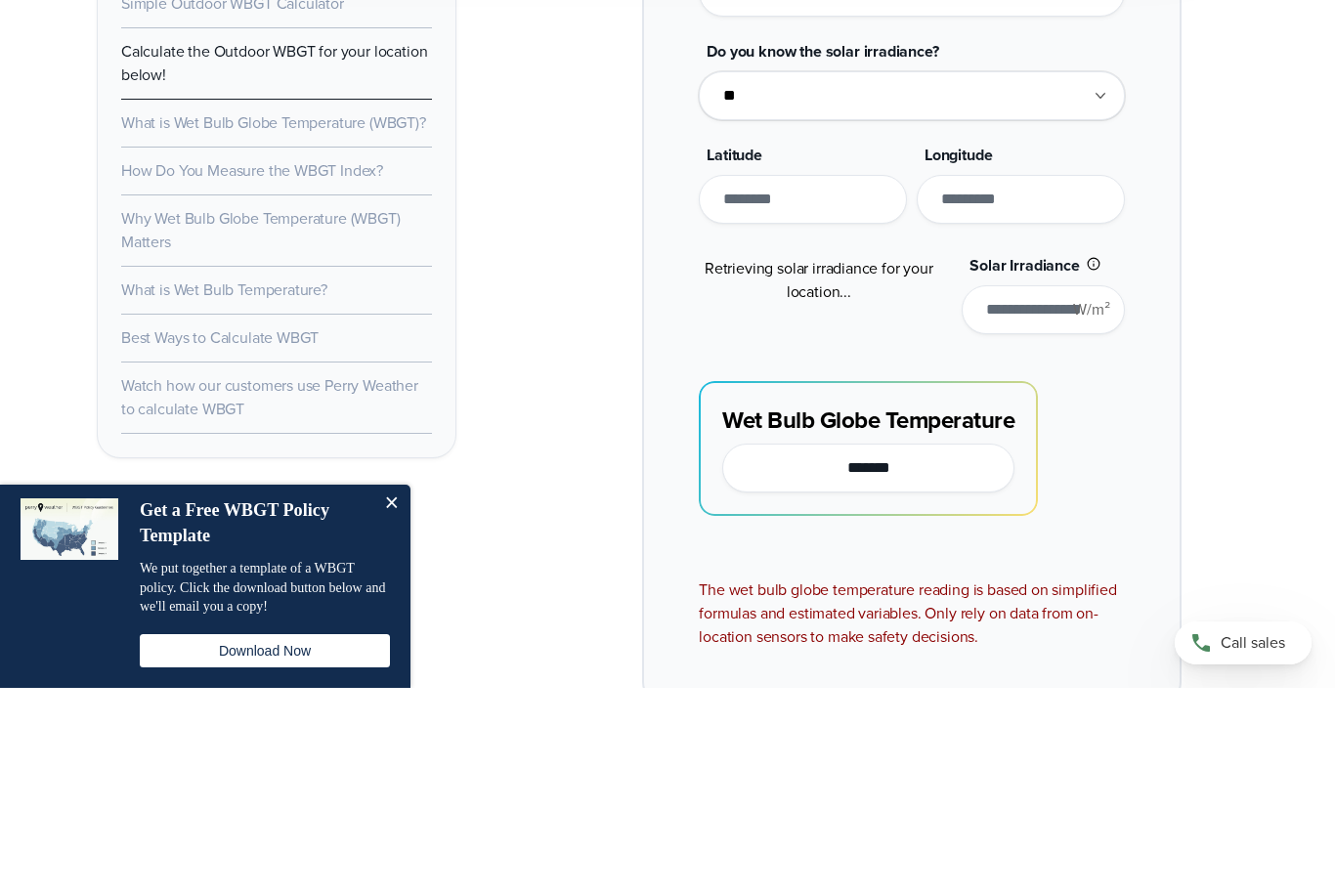 type on "******" 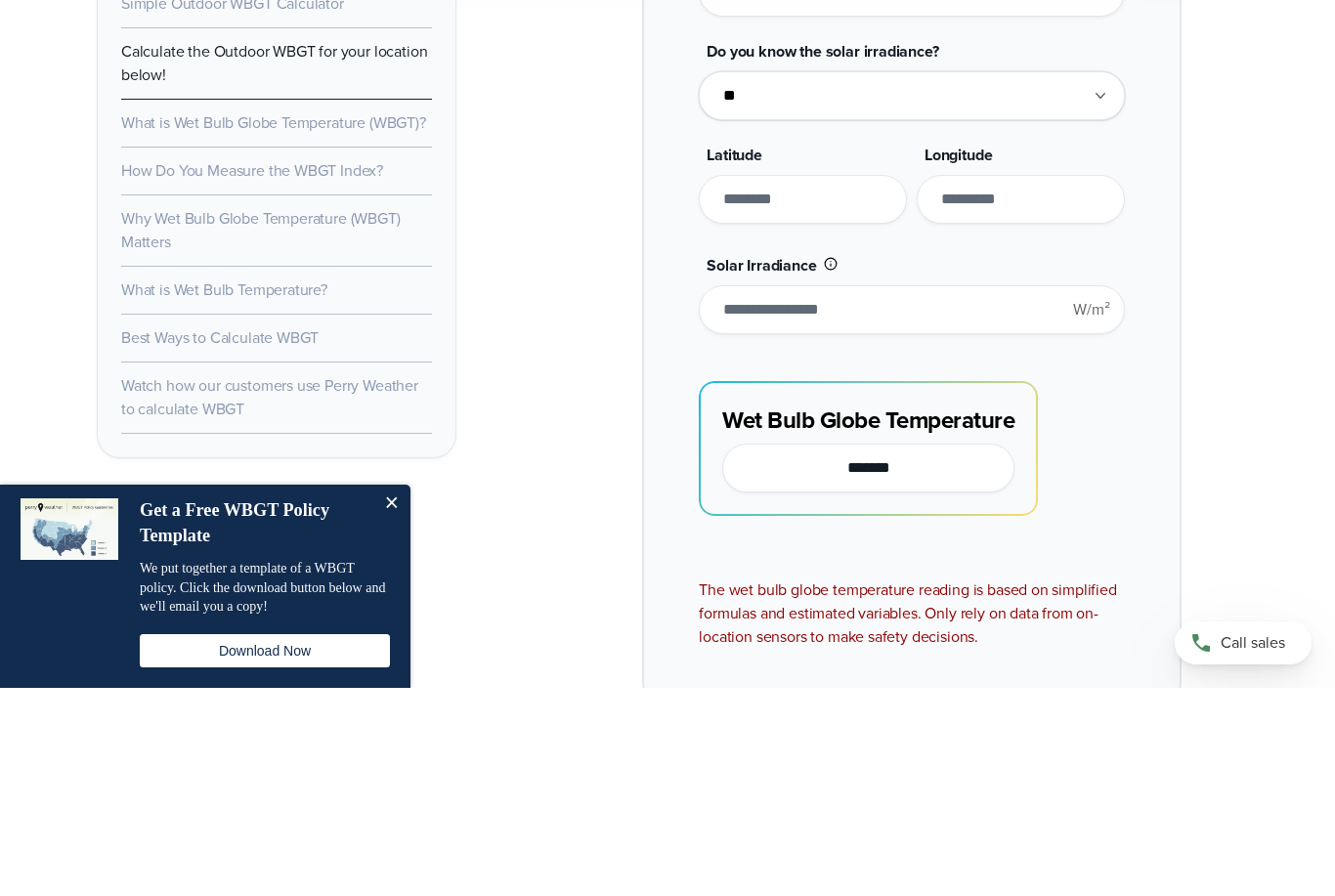 type on "*******" 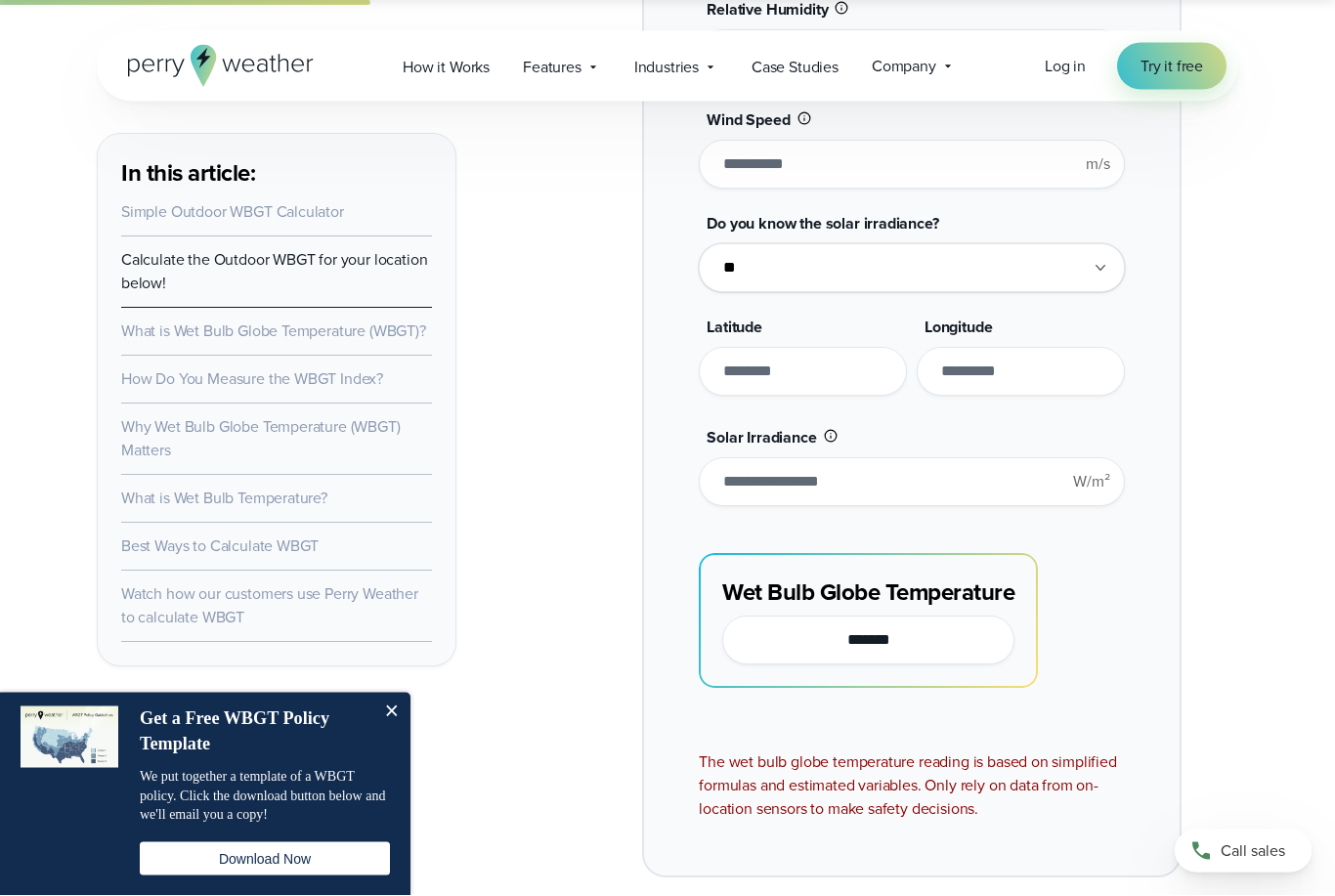 scroll, scrollTop: 1931, scrollLeft: 0, axis: vertical 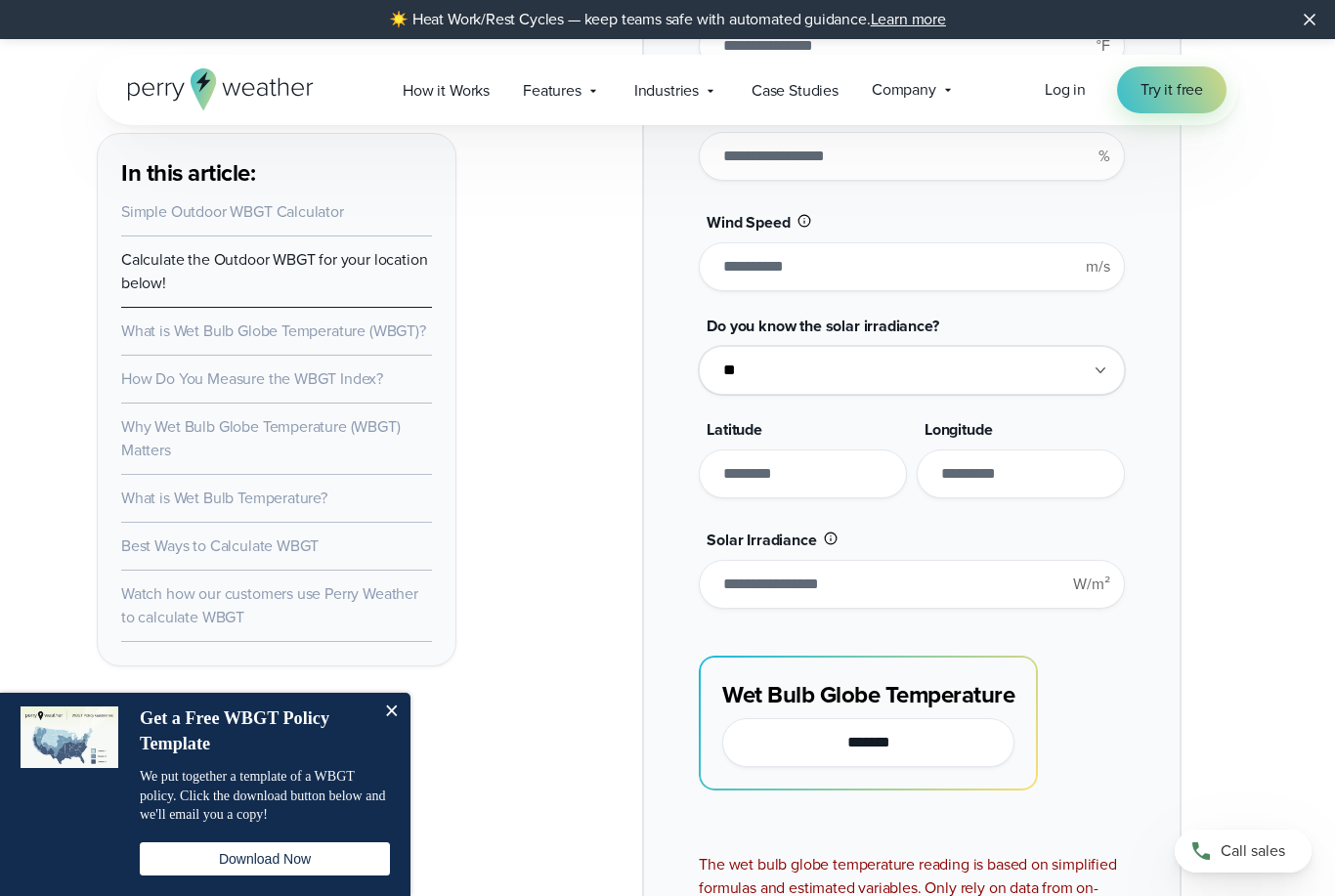 click on "*" at bounding box center [911, 267] 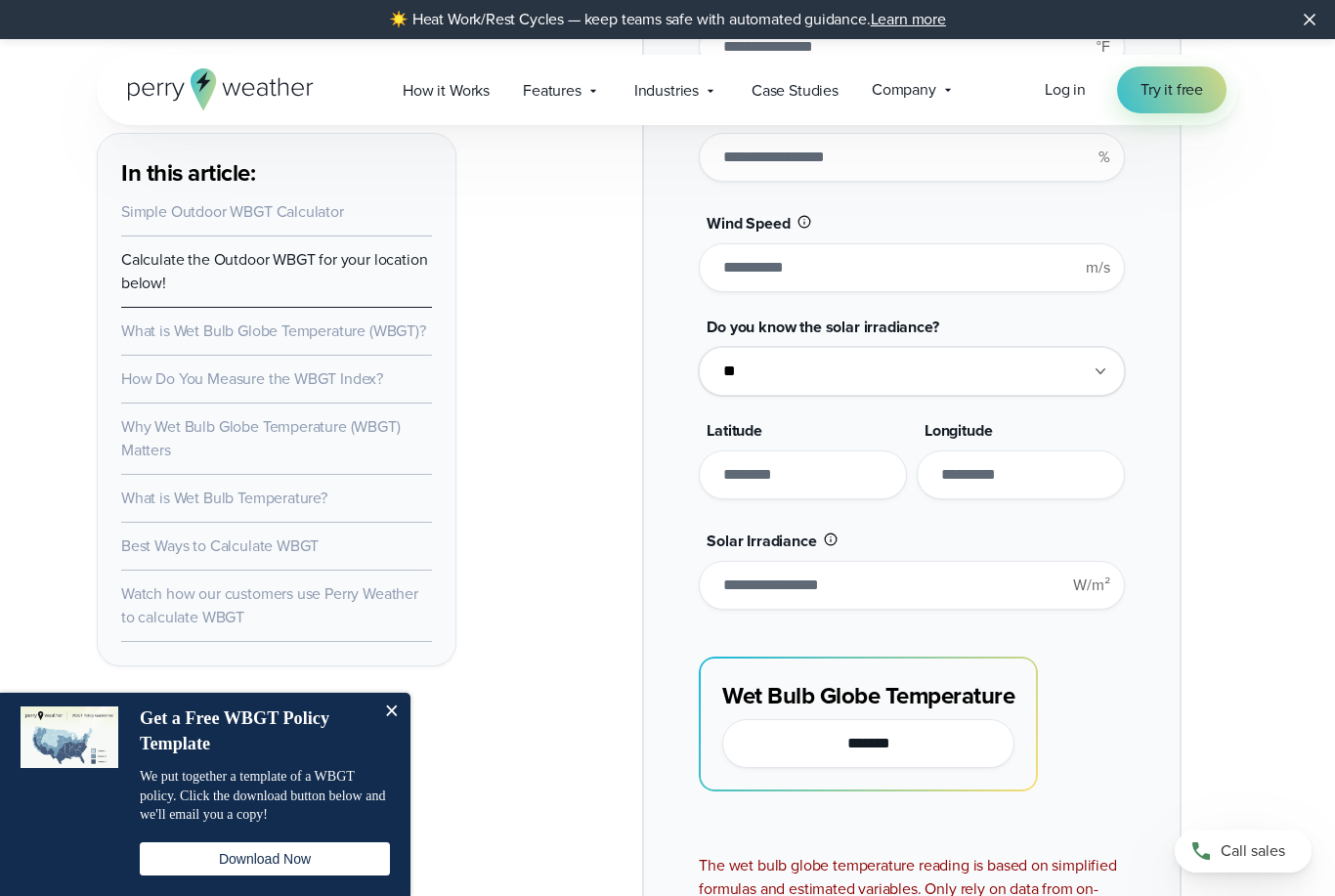 type 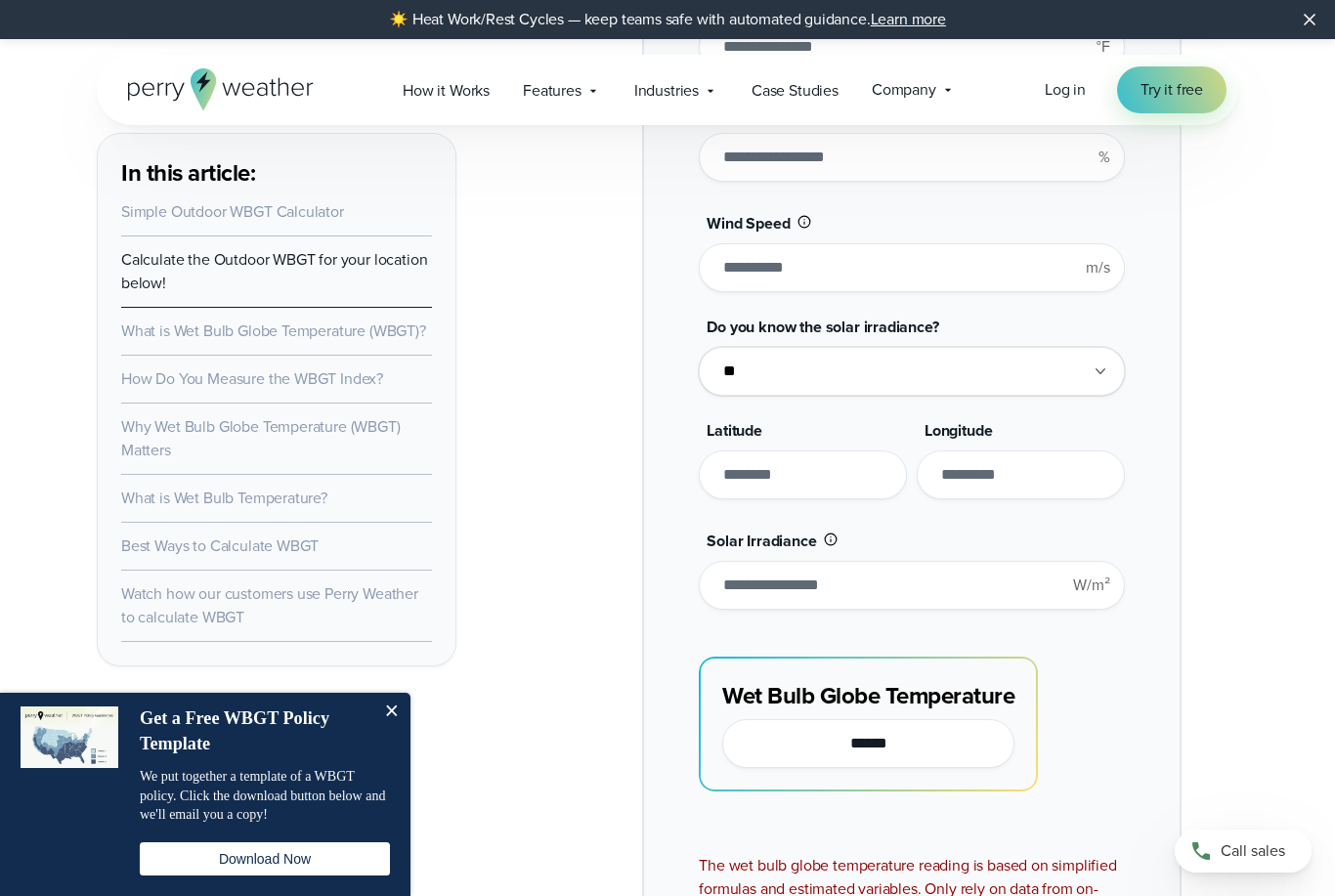 type on "*" 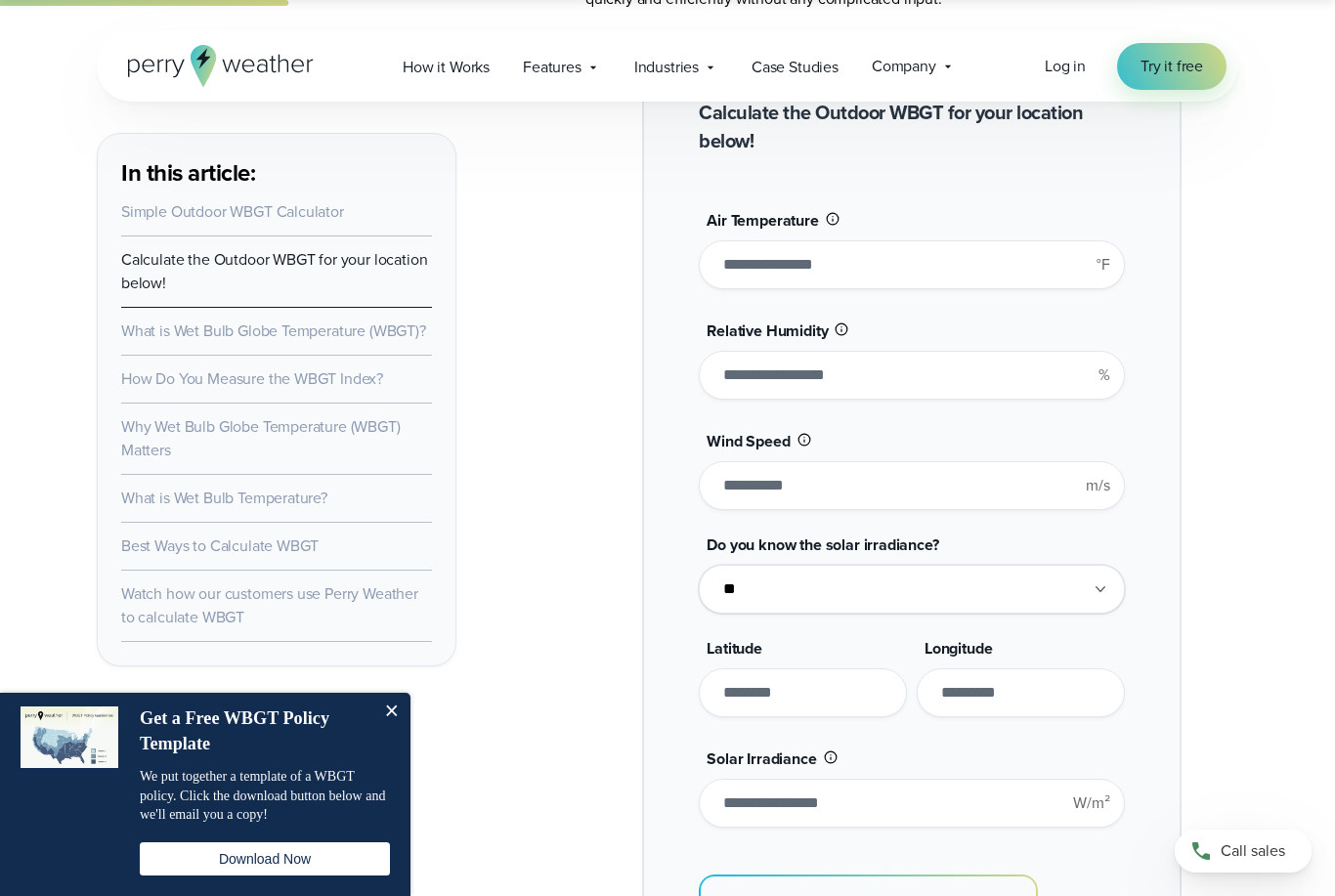 scroll, scrollTop: 1599, scrollLeft: 0, axis: vertical 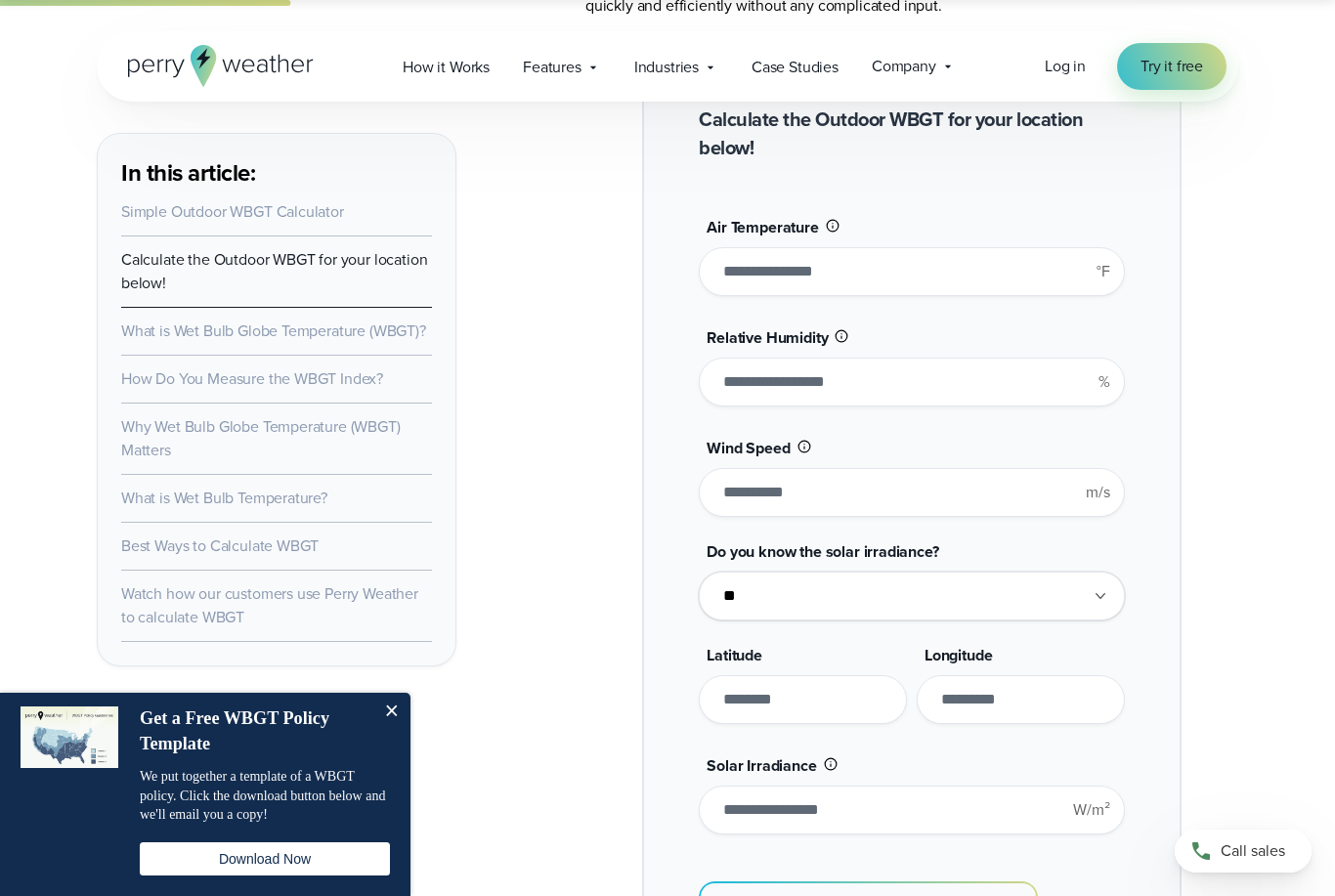 type on "*" 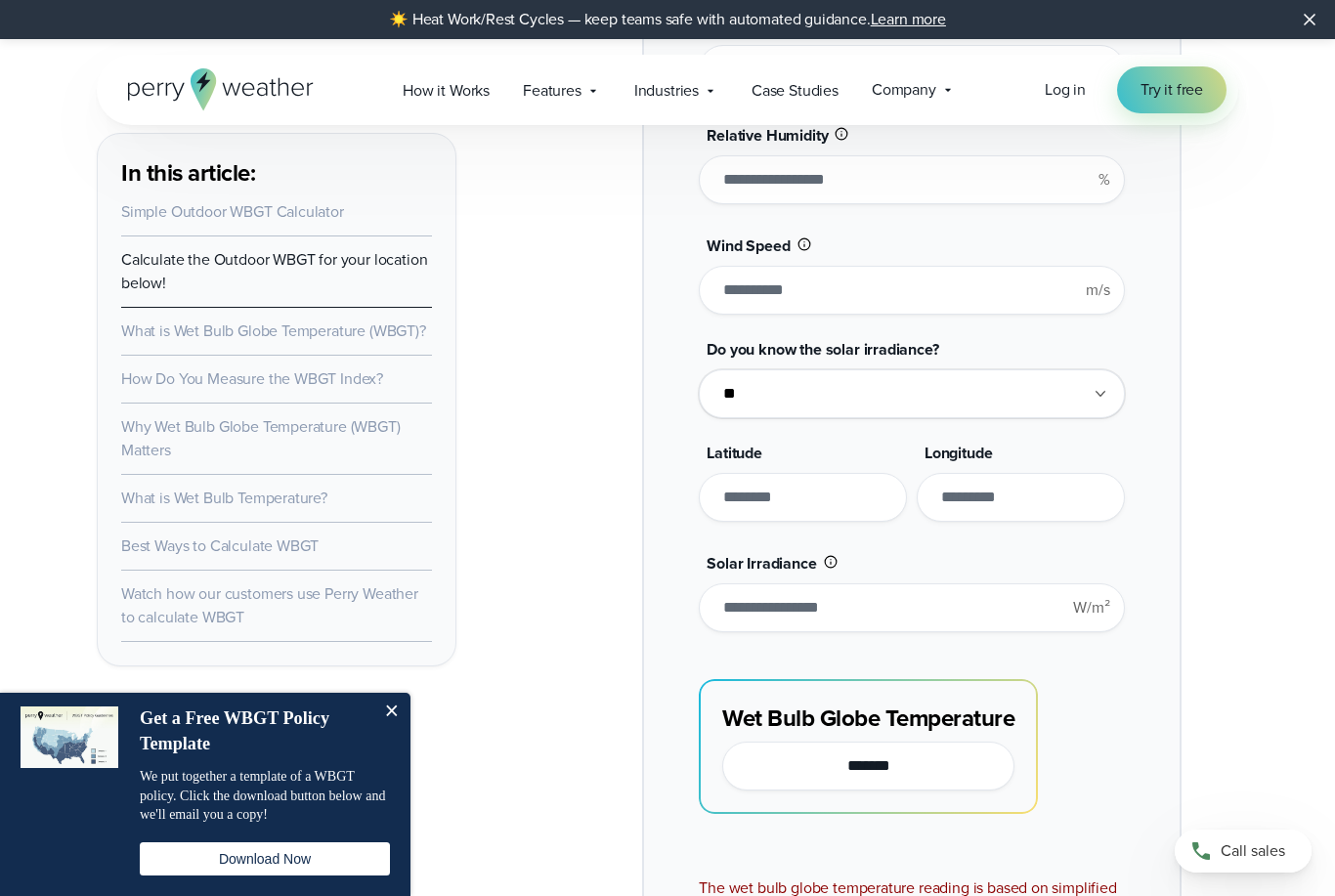 scroll, scrollTop: 1864, scrollLeft: 0, axis: vertical 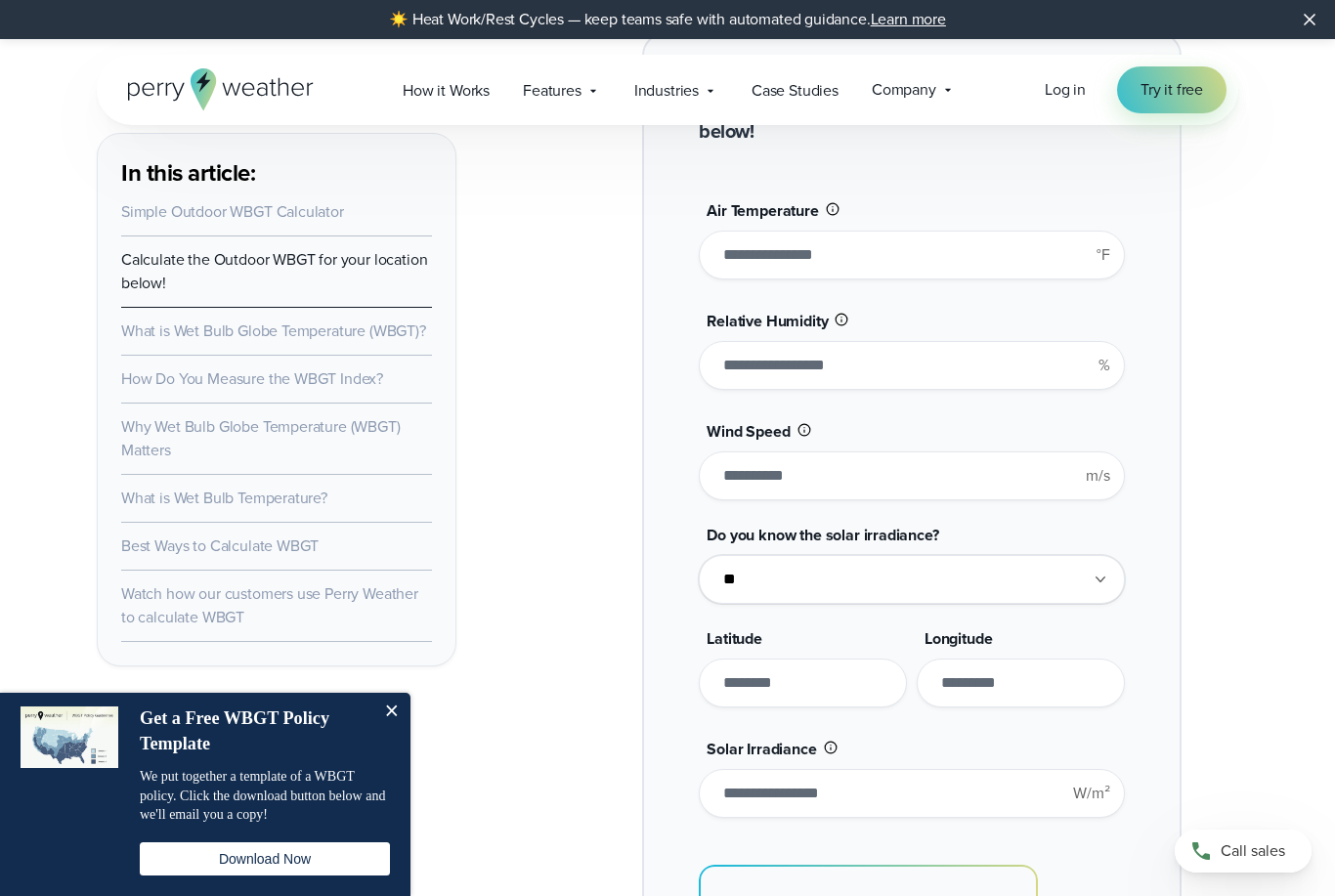 type on "**" 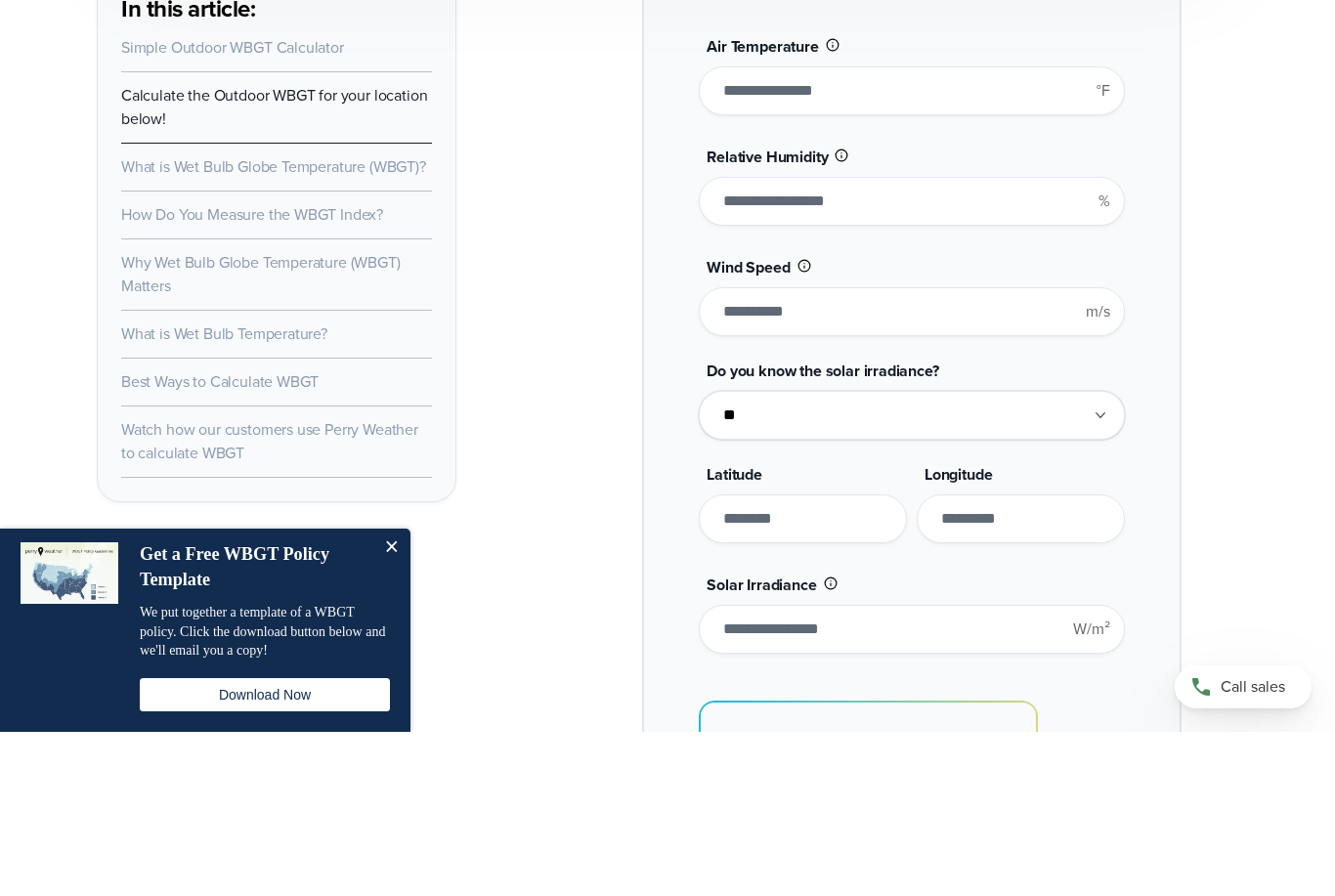 type on "*" 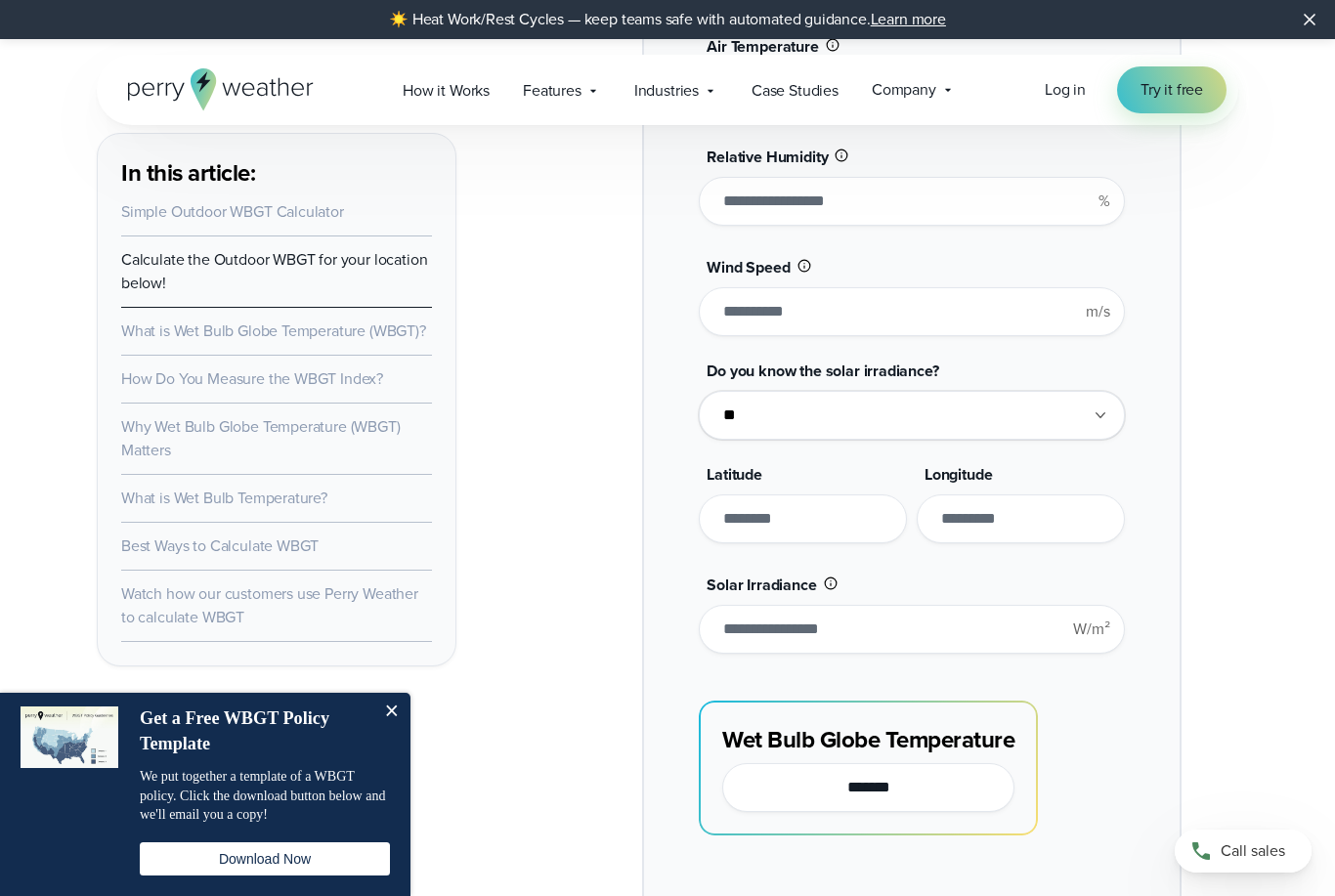 type on "**" 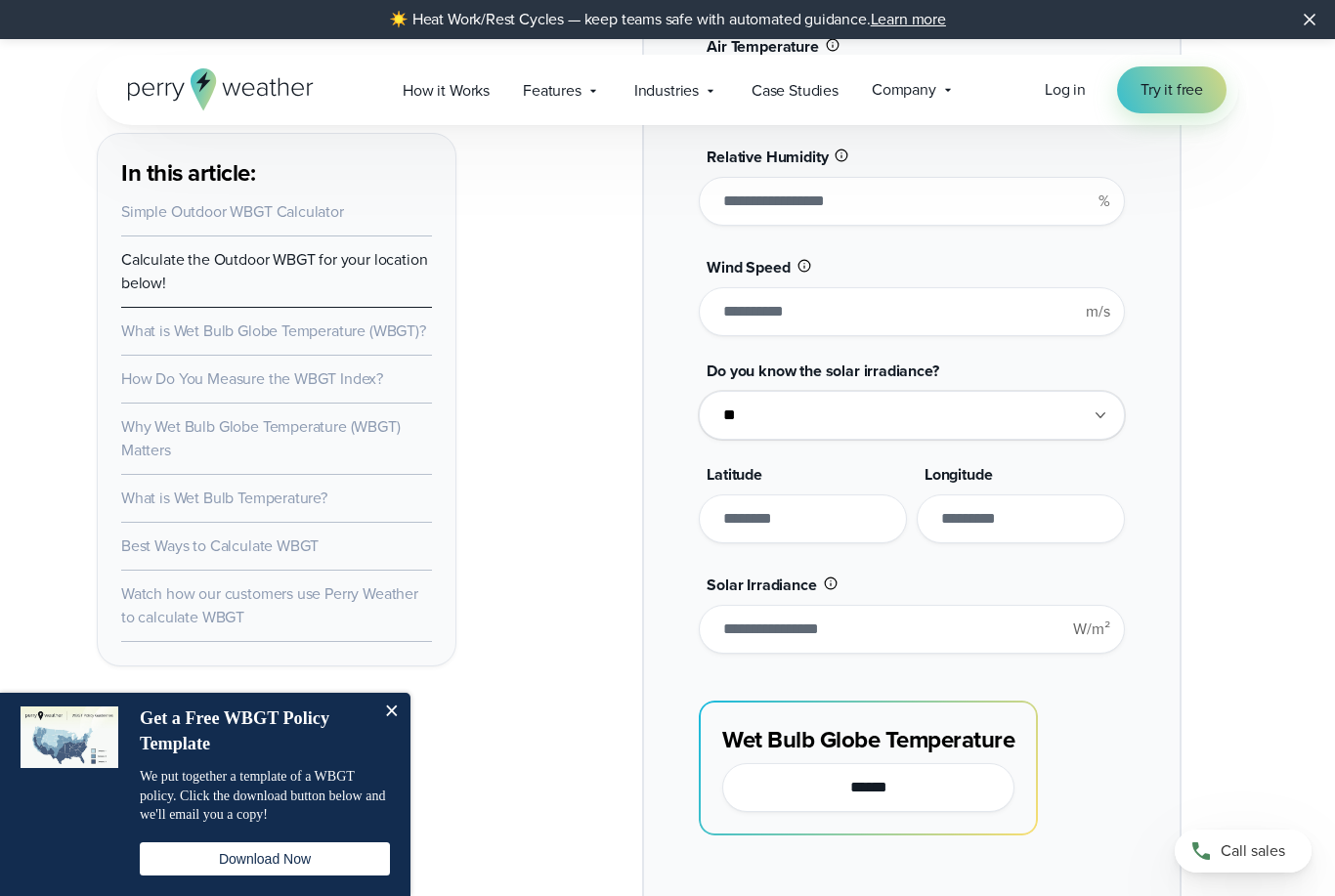 type on "*" 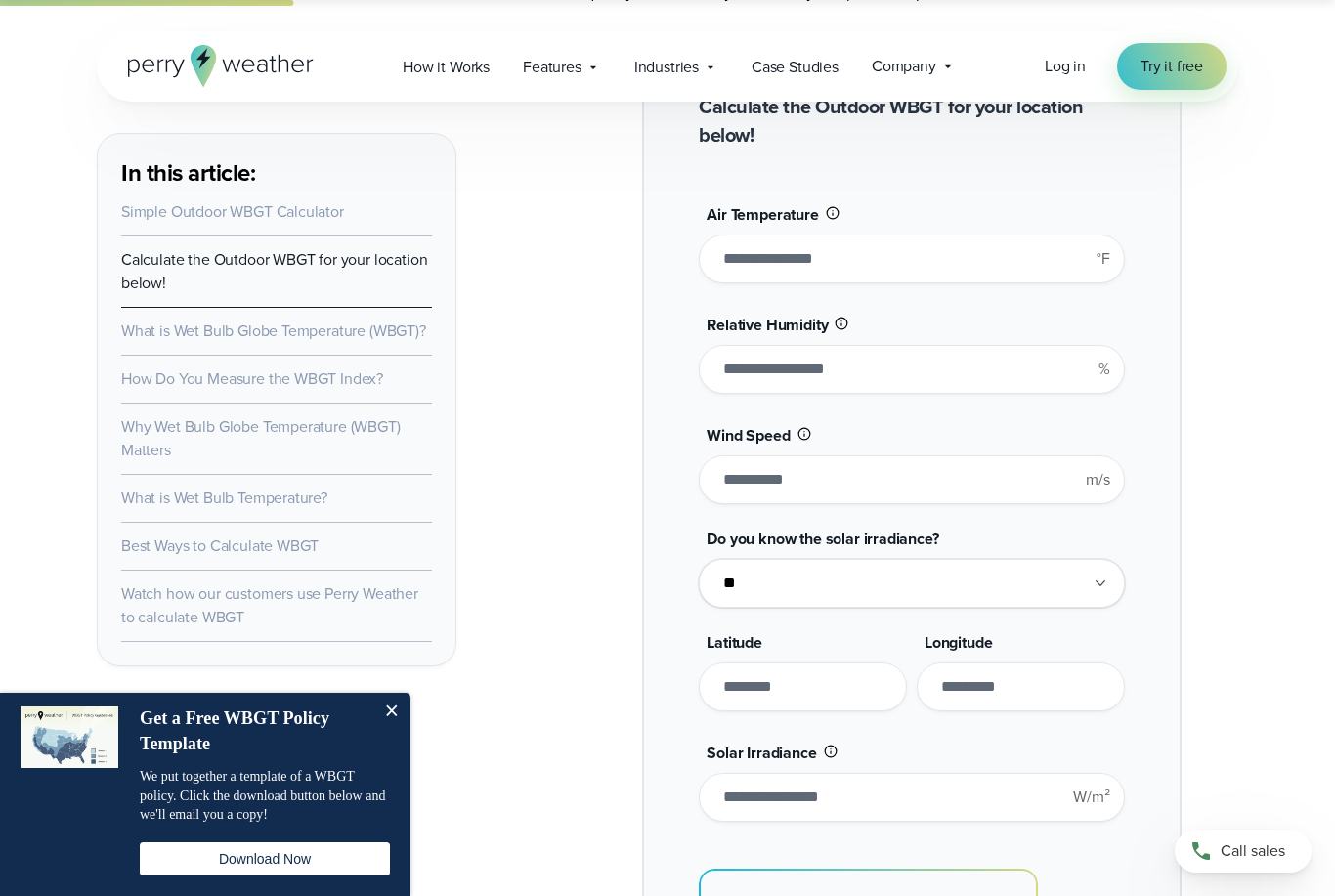 scroll, scrollTop: 1612, scrollLeft: 0, axis: vertical 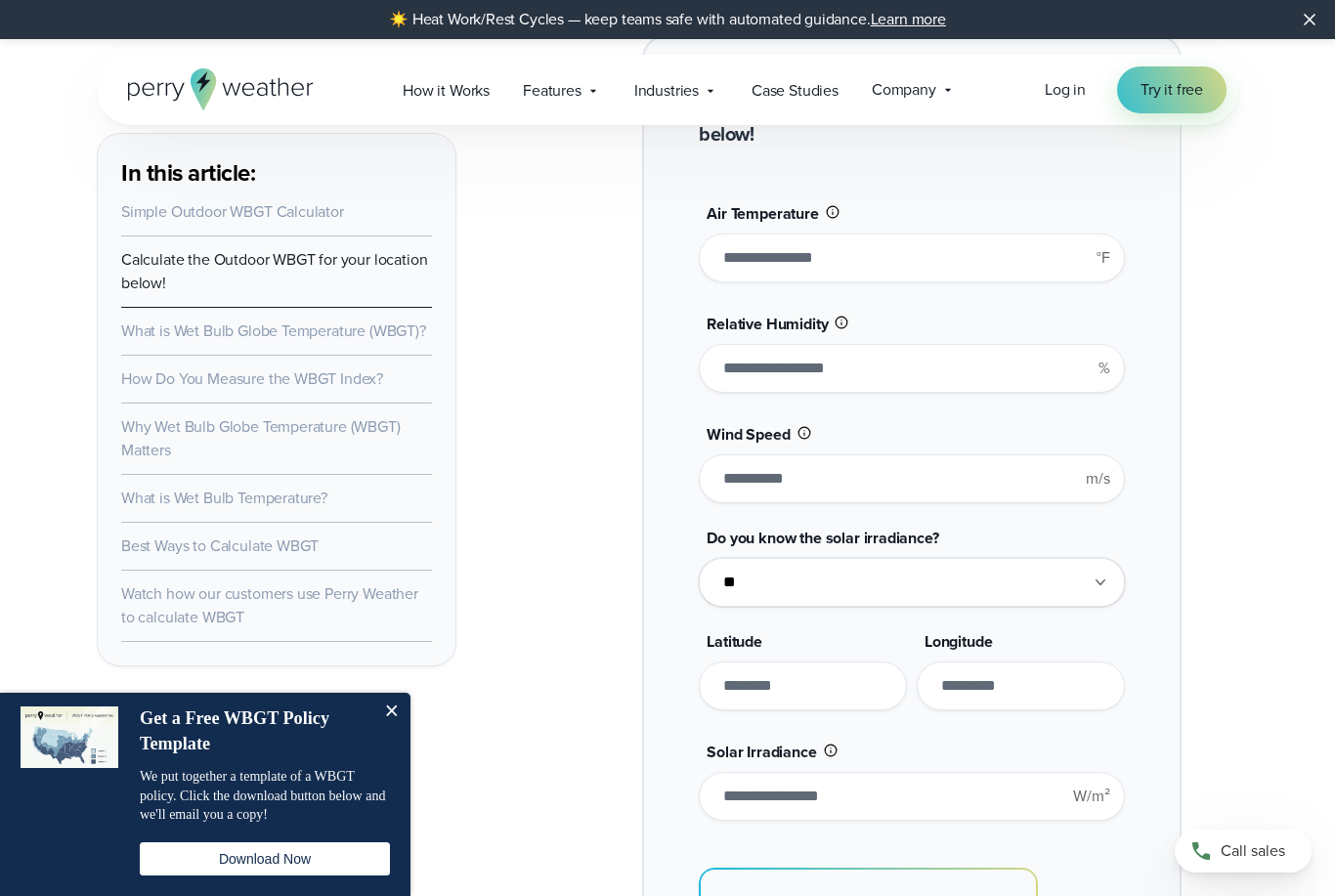 type on "*" 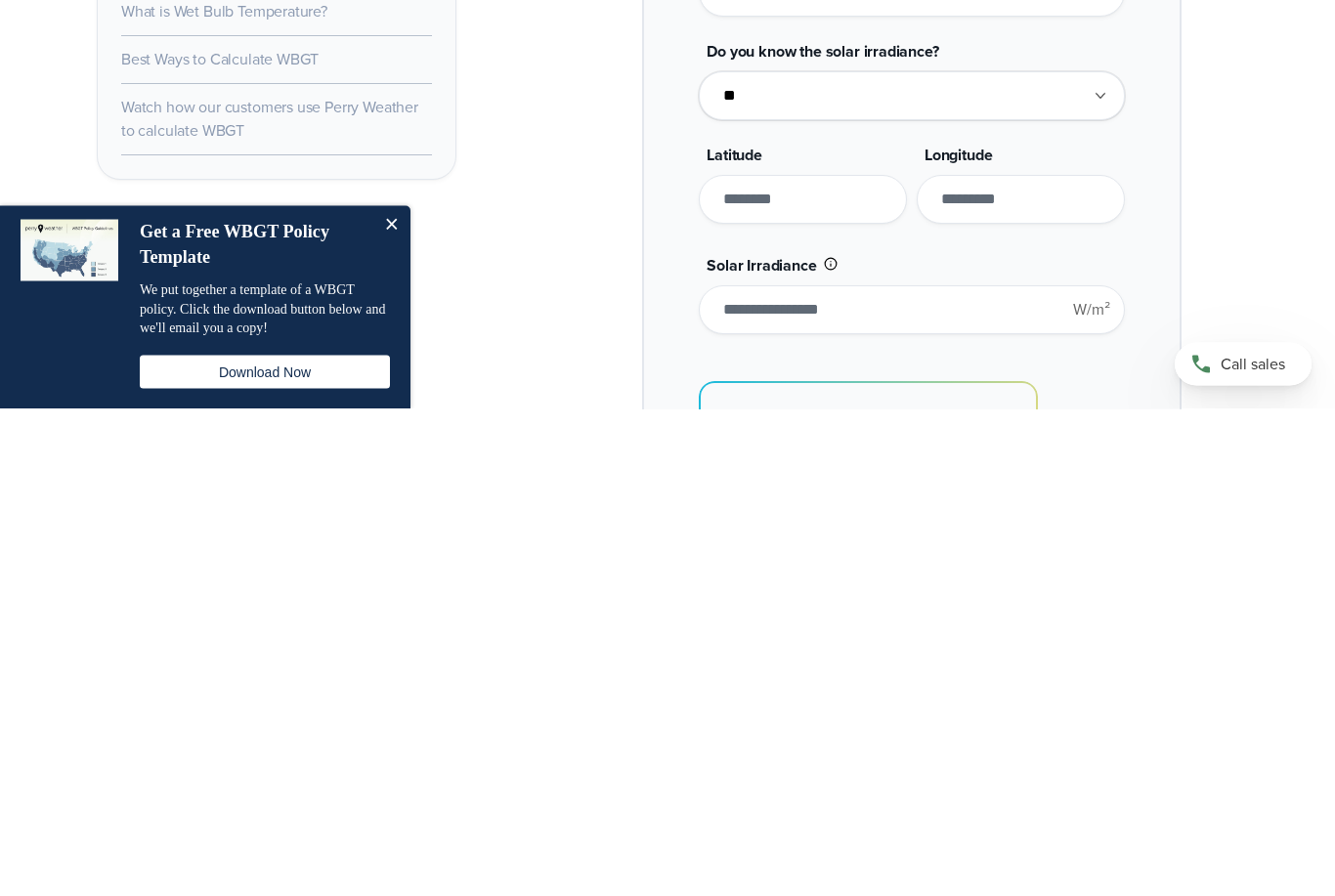 click on "*****" at bounding box center (802, 687) 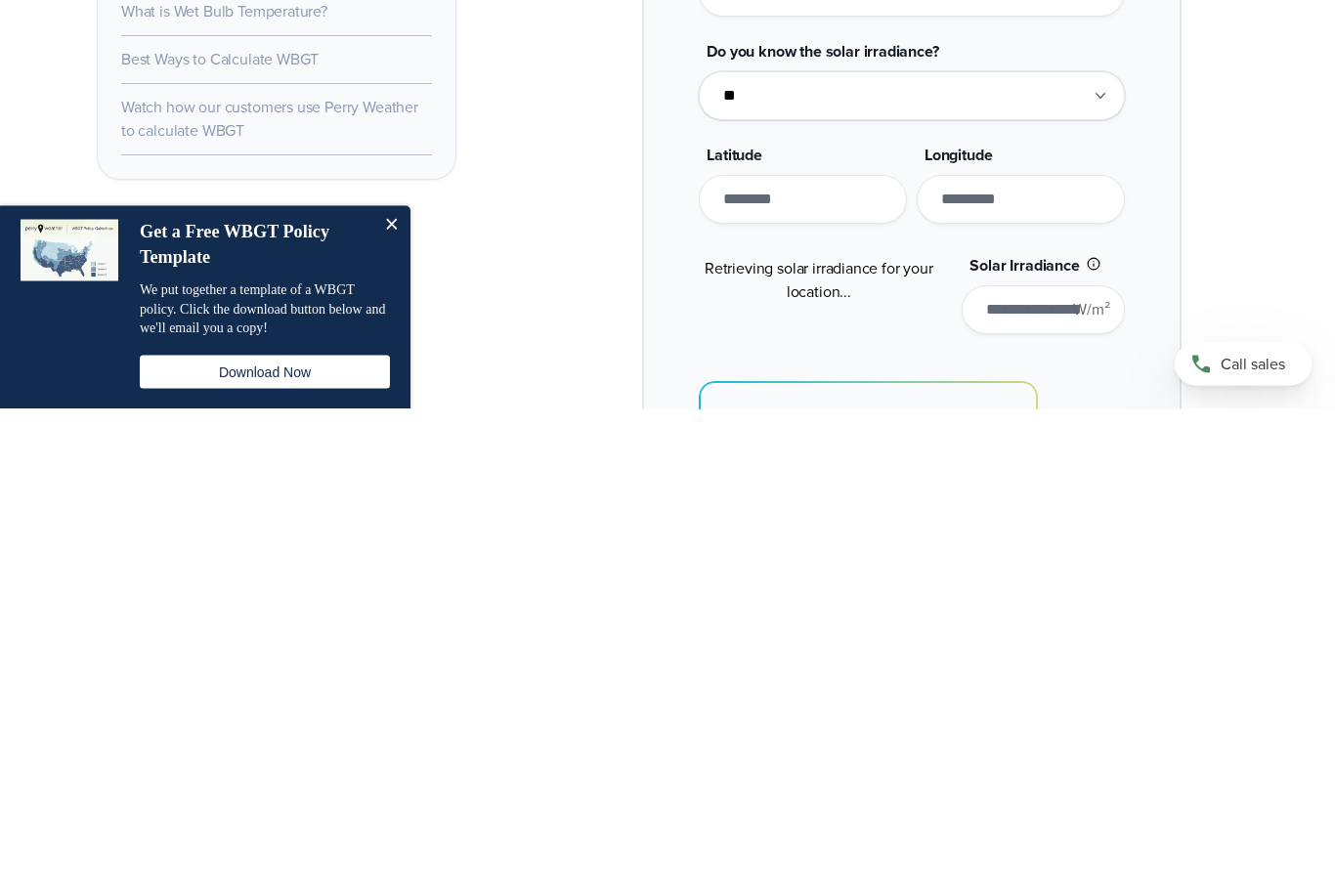 type on "*****" 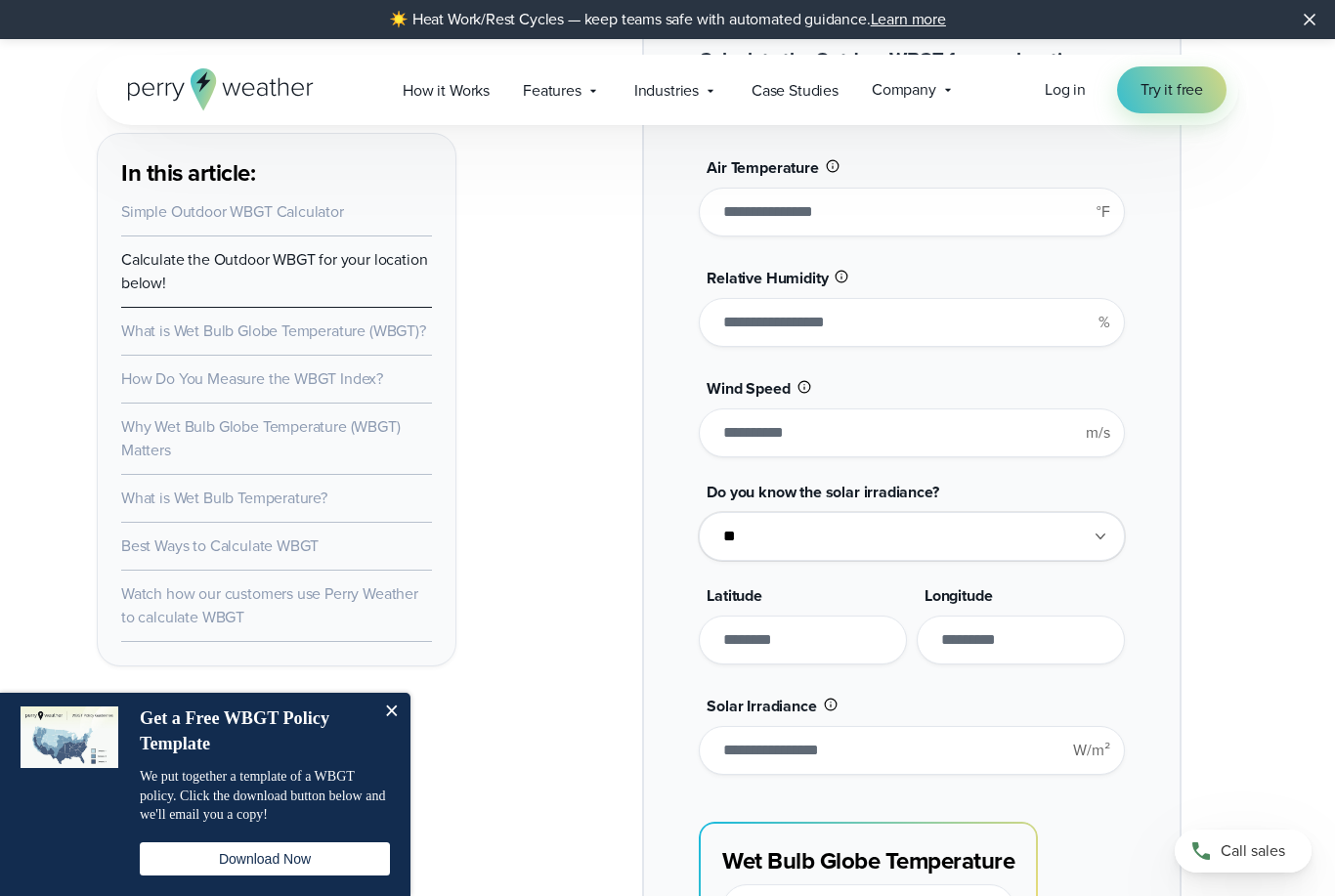 scroll, scrollTop: 1722, scrollLeft: 0, axis: vertical 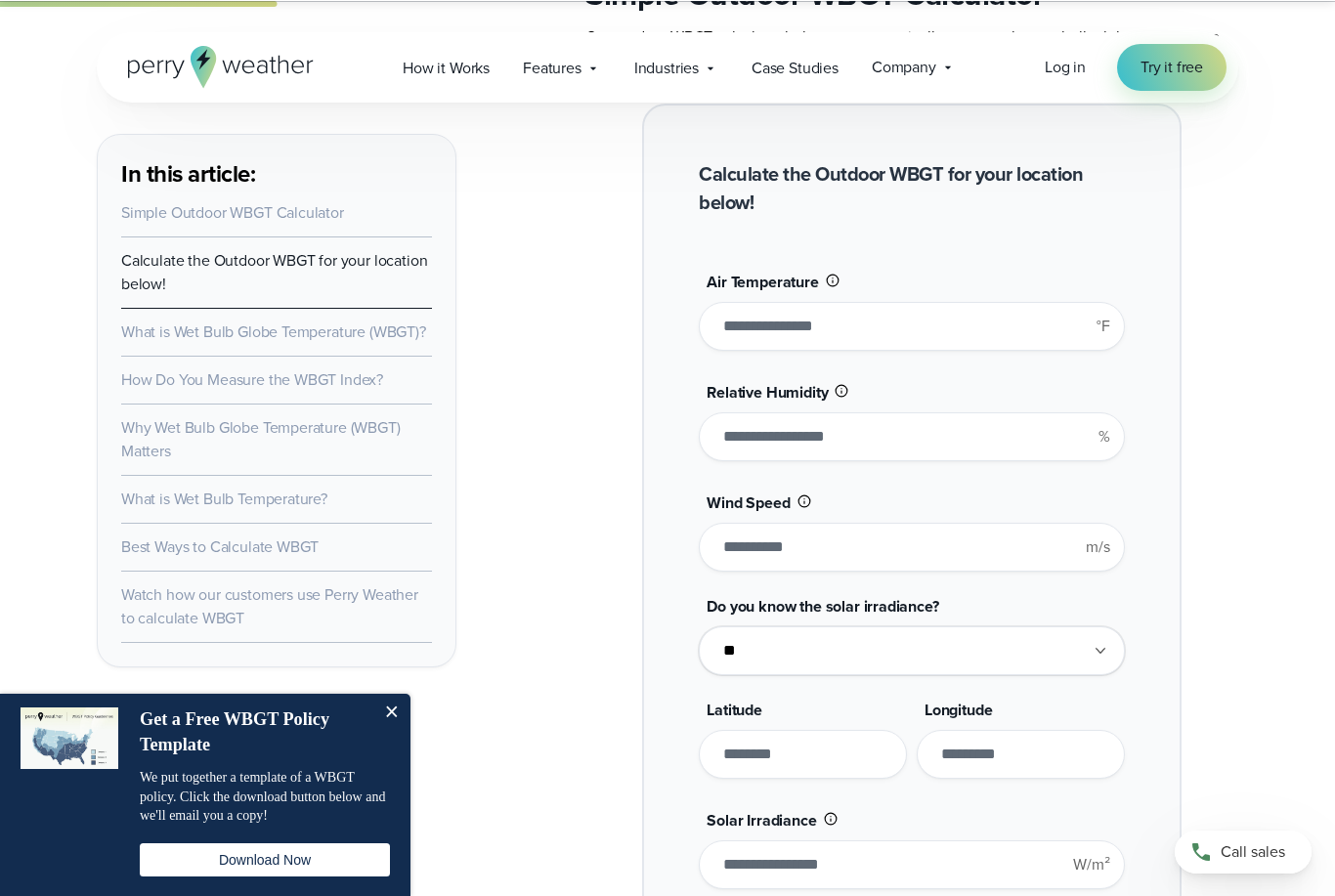 type on "*****" 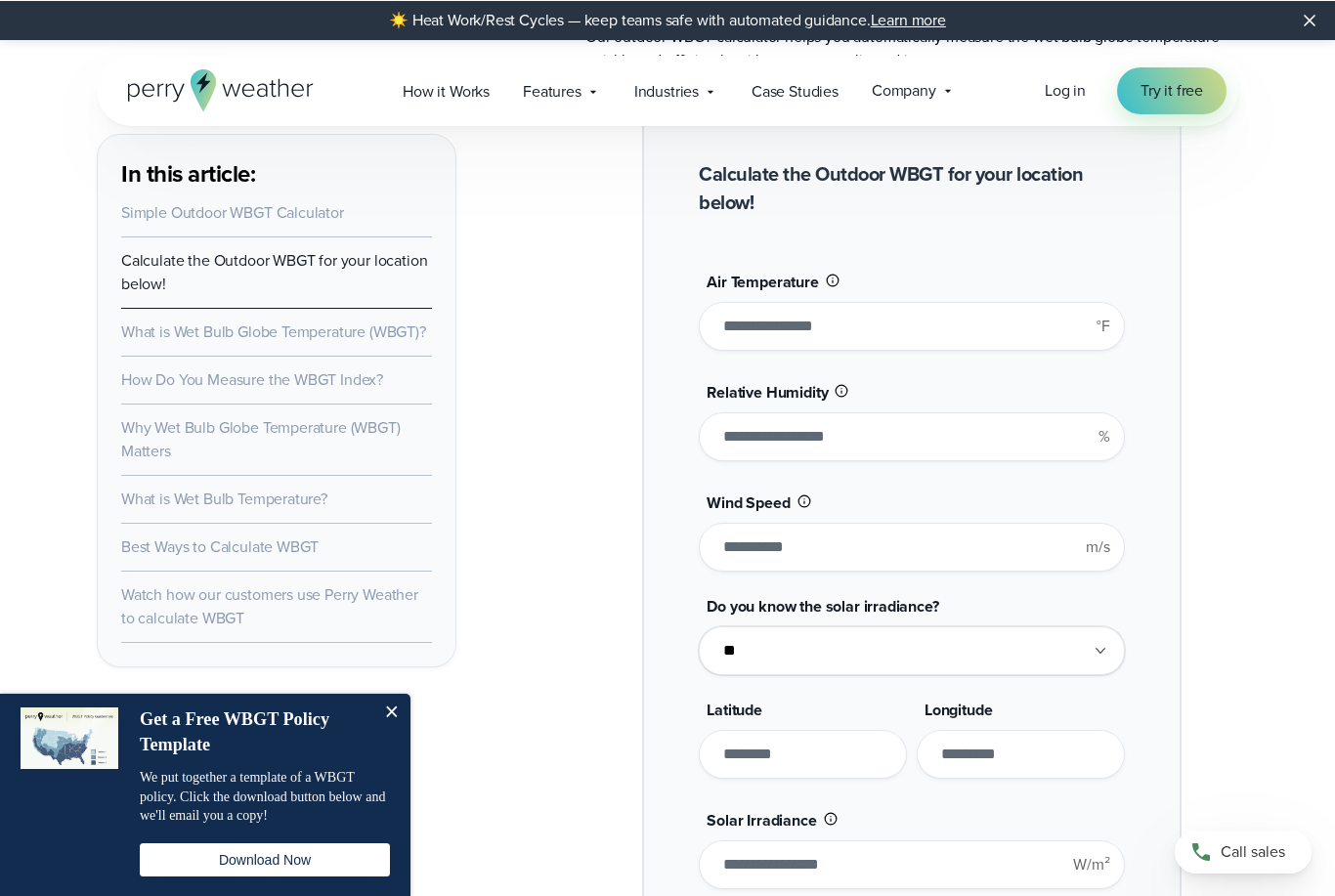 scroll, scrollTop: 1544, scrollLeft: 0, axis: vertical 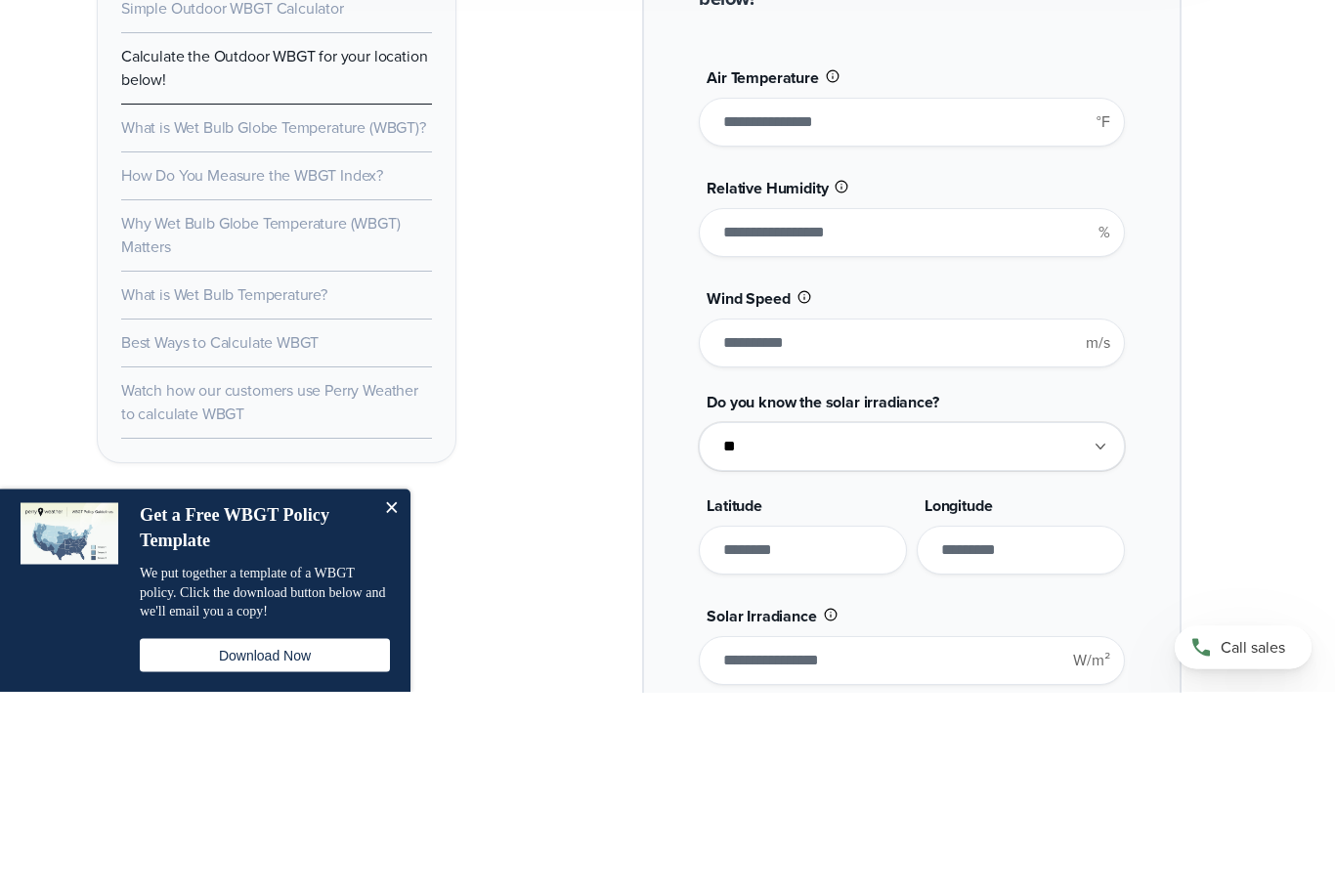 type on "*" 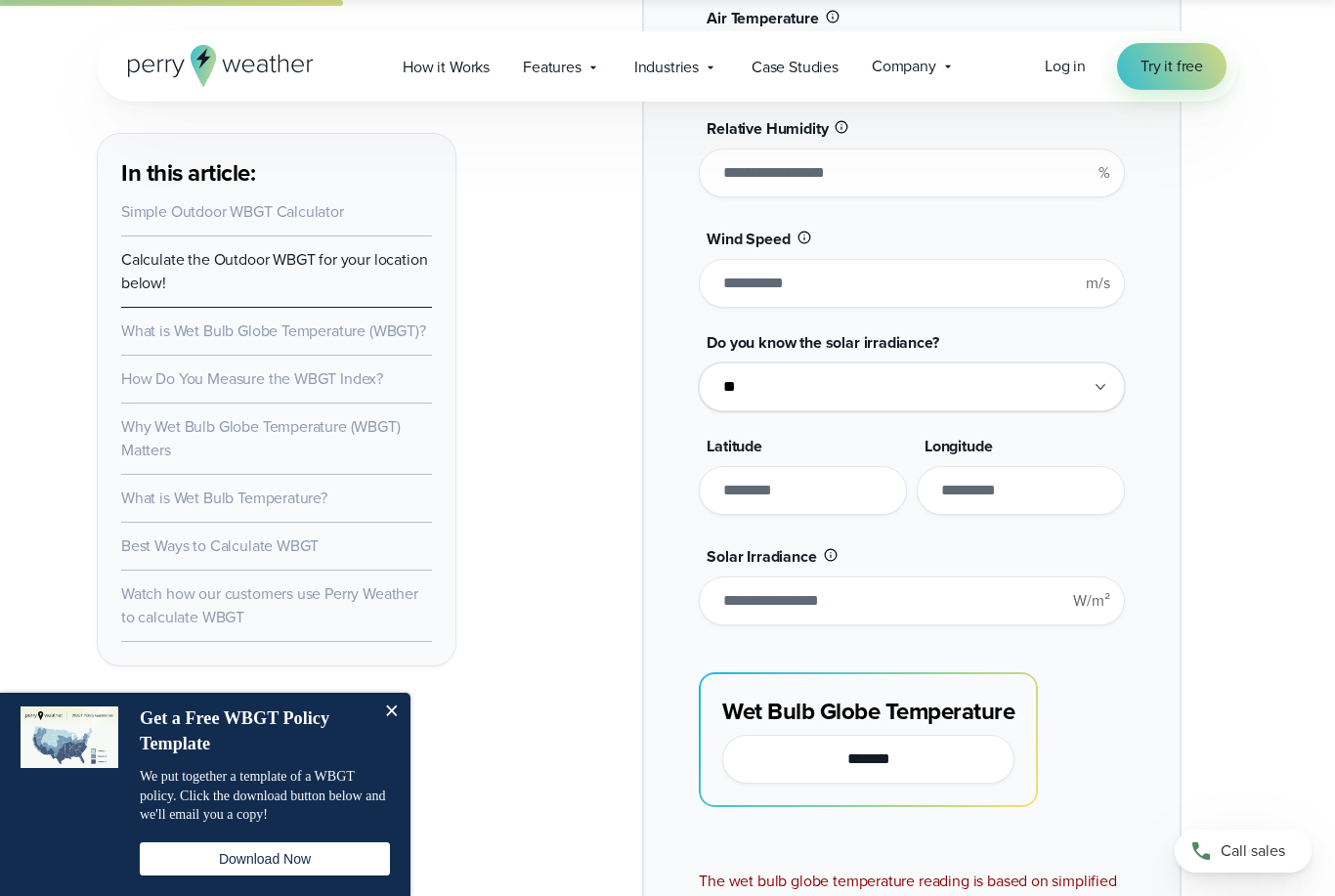 scroll, scrollTop: 1807, scrollLeft: 0, axis: vertical 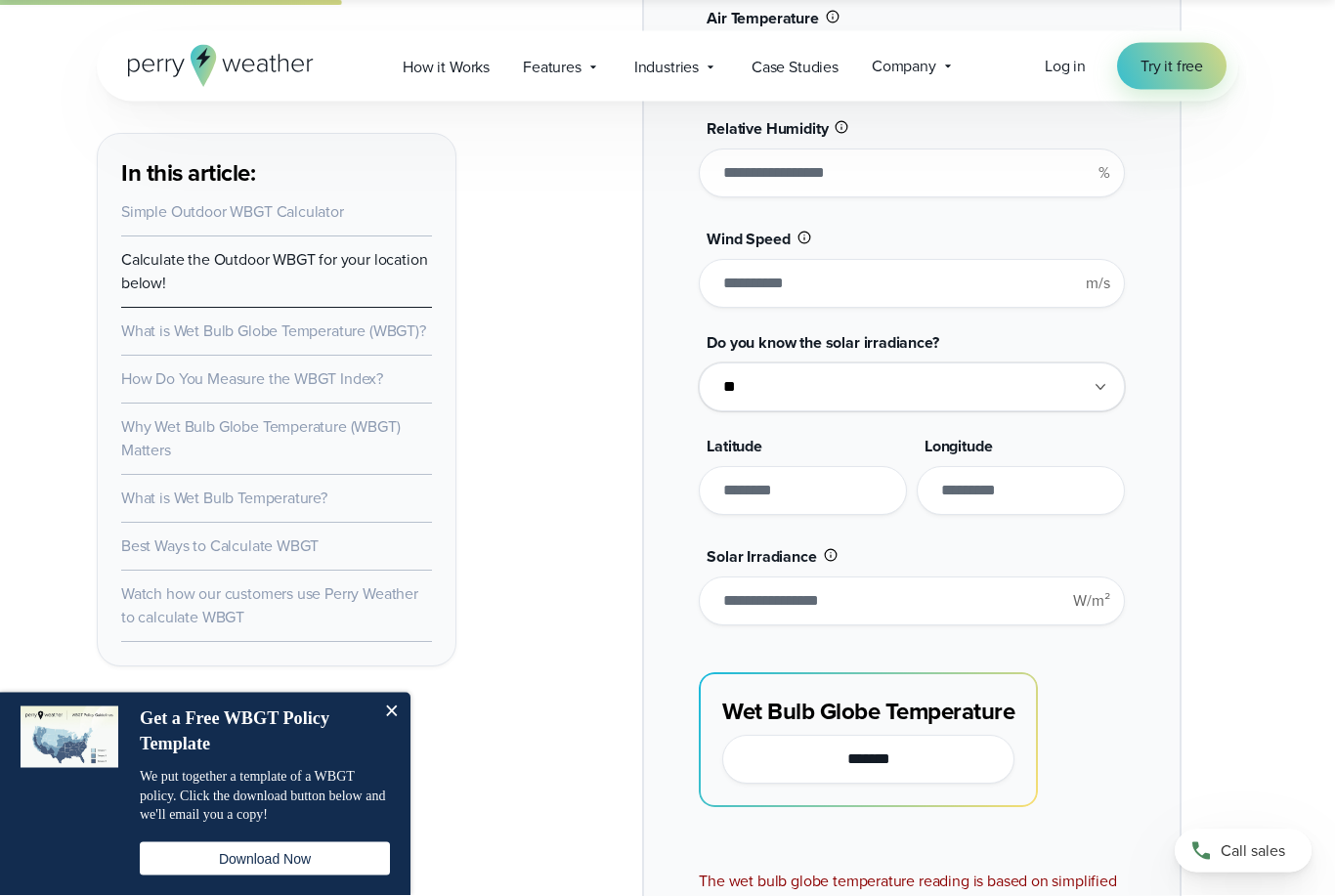click on "**" at bounding box center (911, 174) 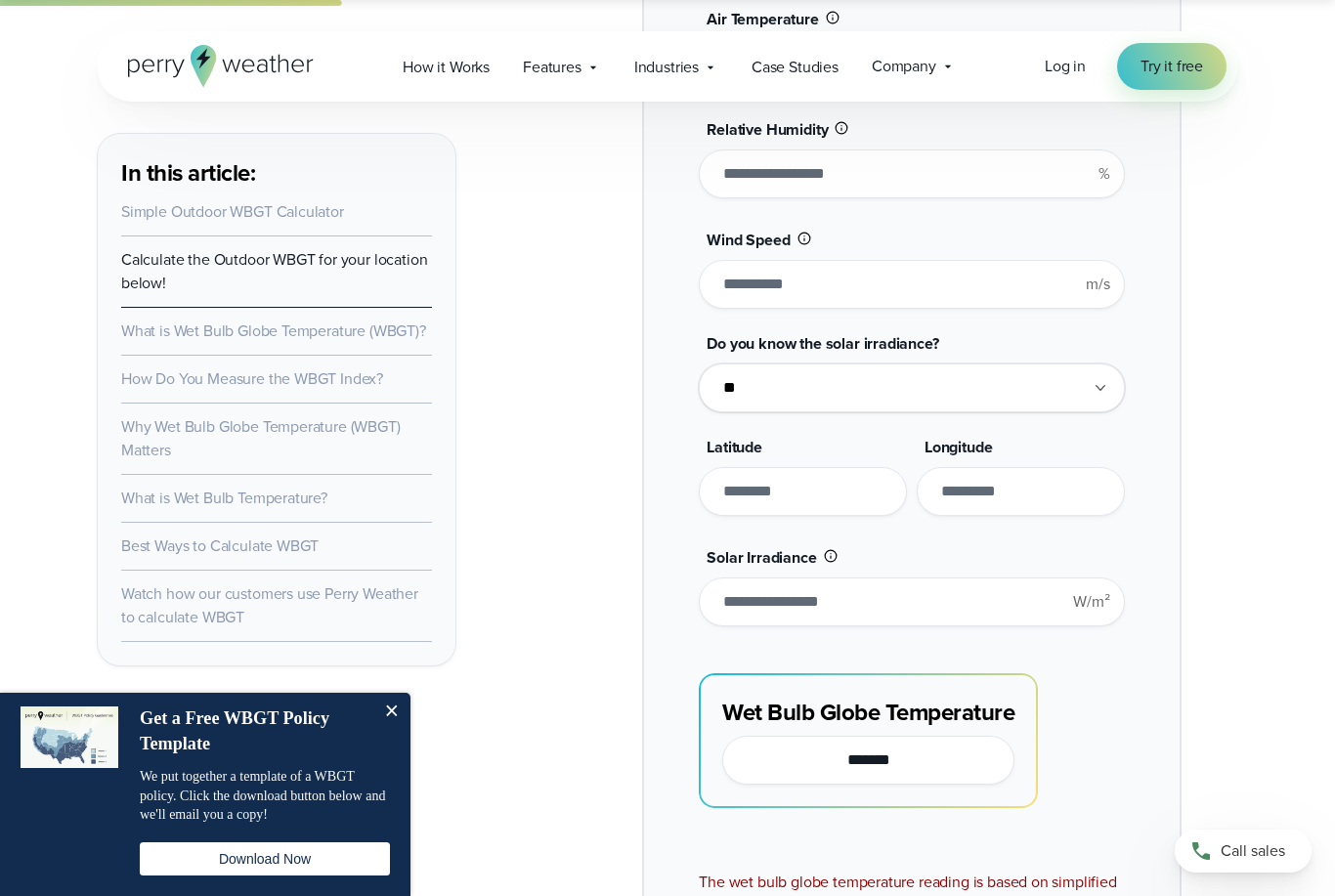 type on "*" 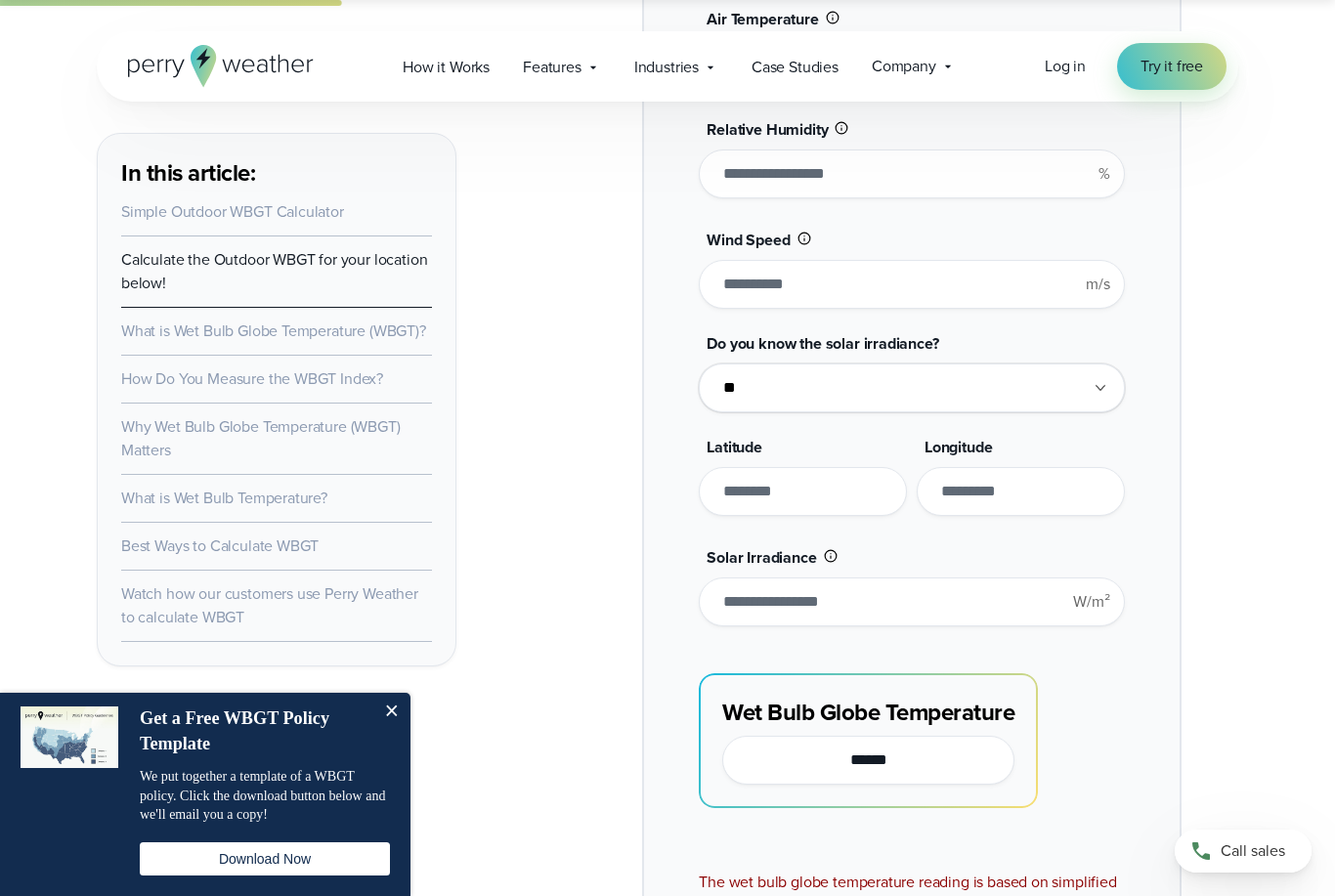type on "*" 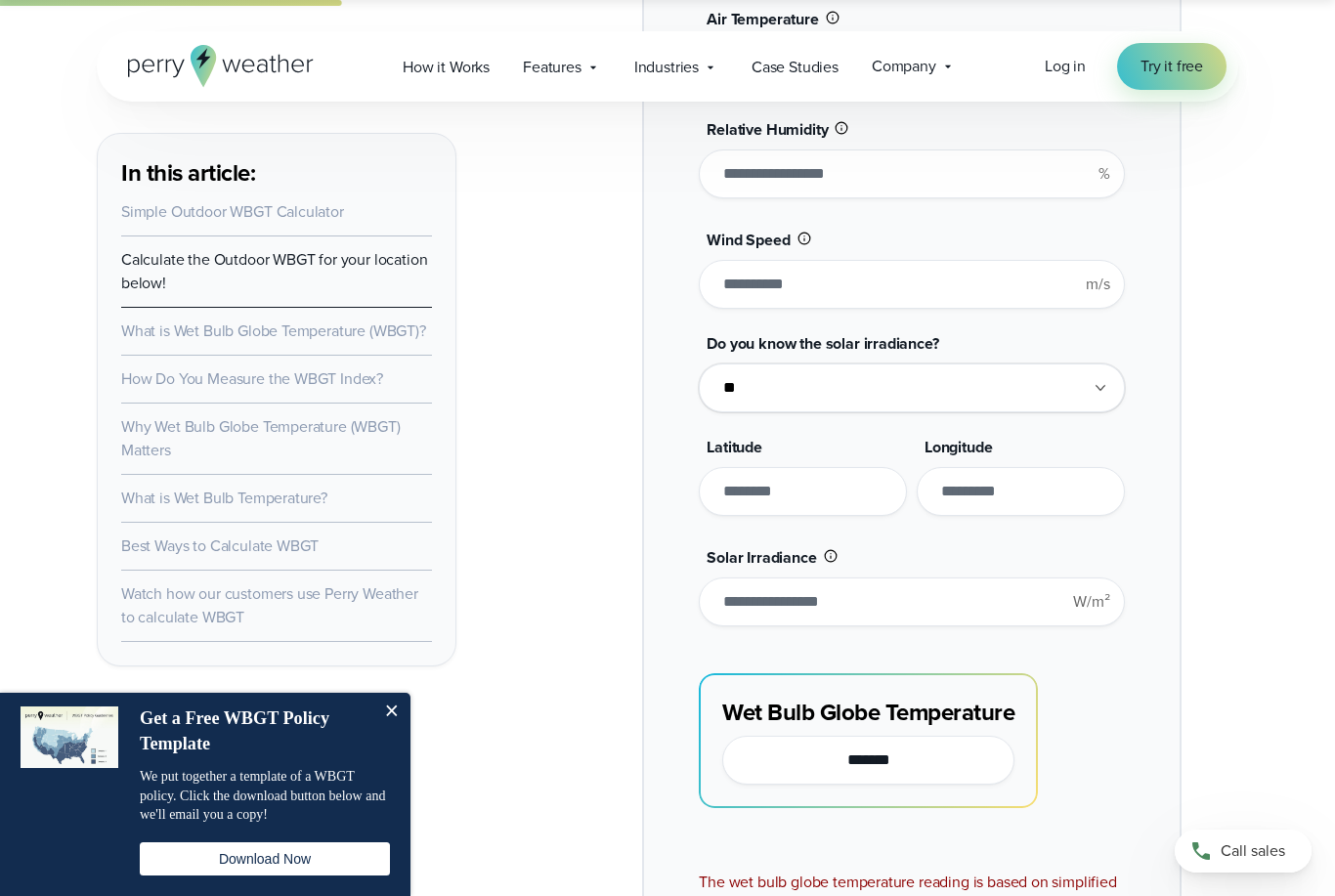type on "**" 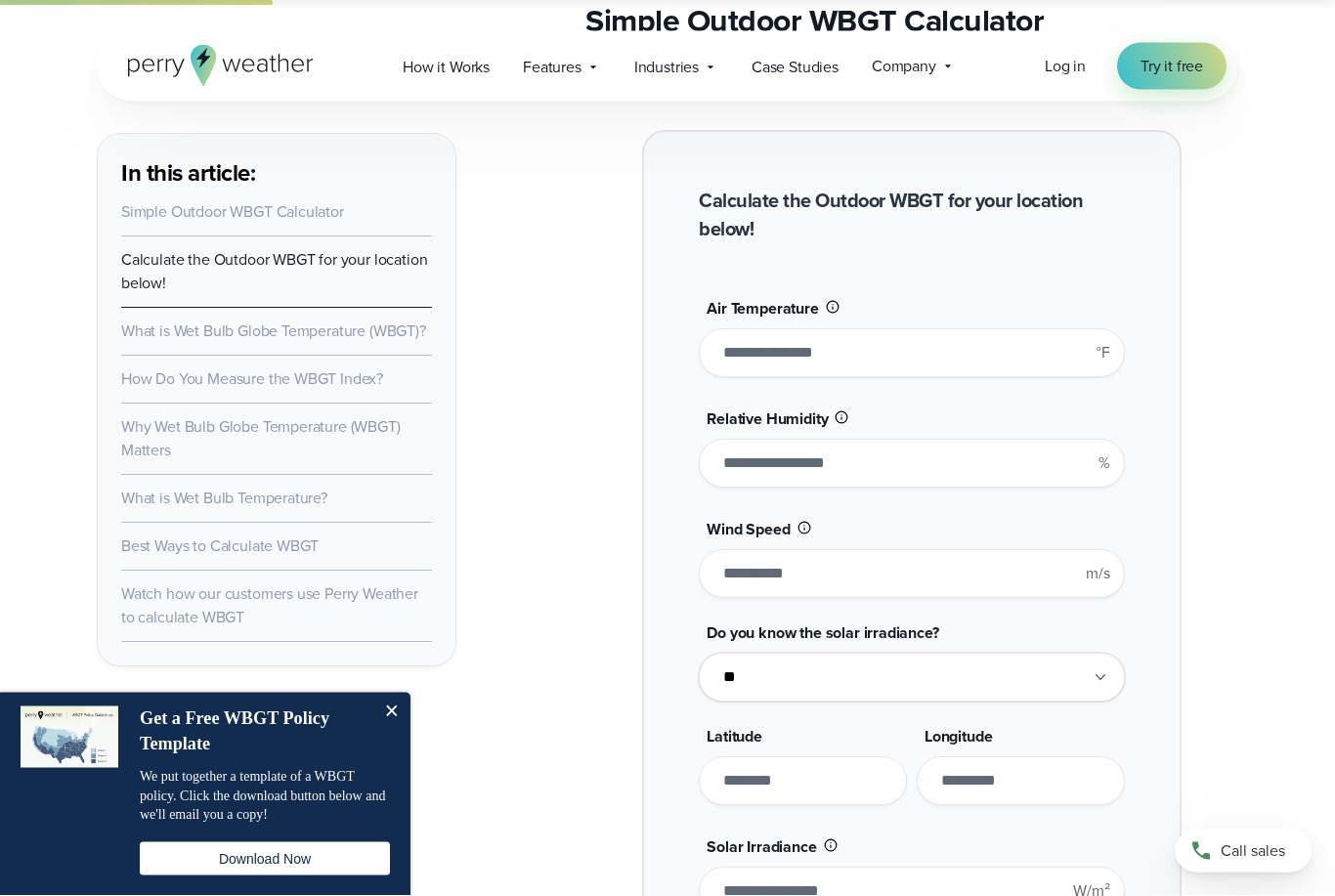 scroll, scrollTop: 1517, scrollLeft: 0, axis: vertical 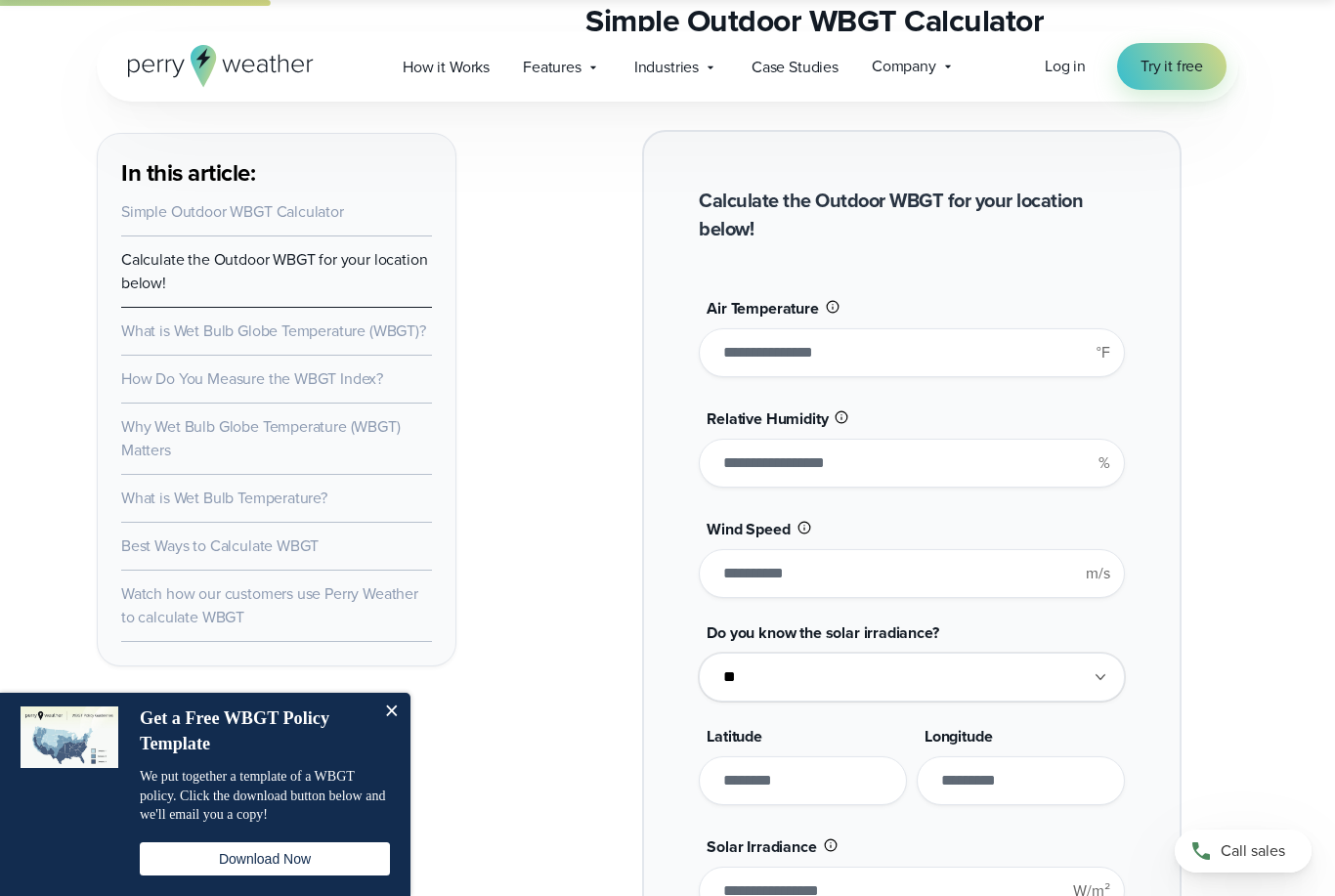 click on "**" at bounding box center [911, 353] 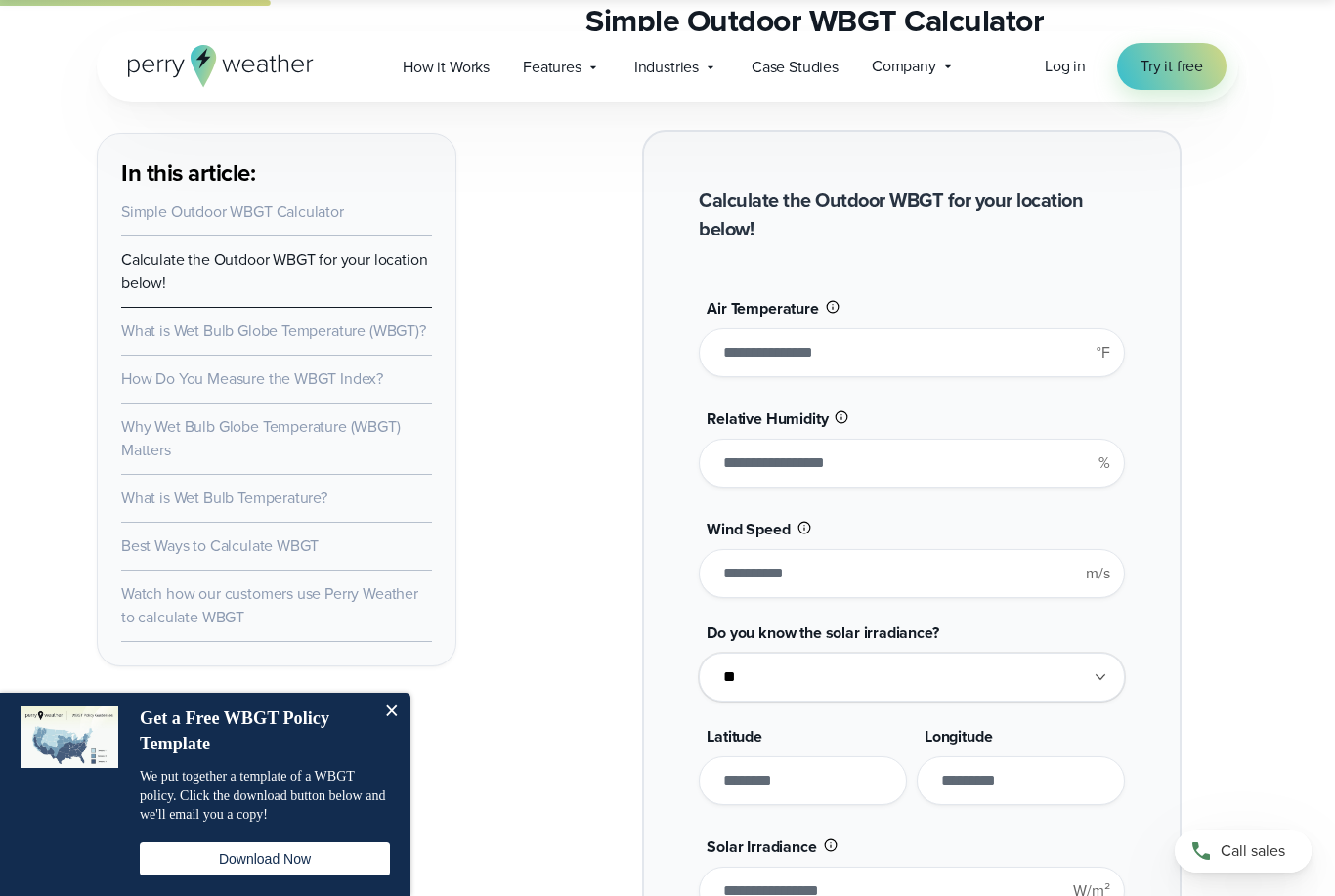 type on "*" 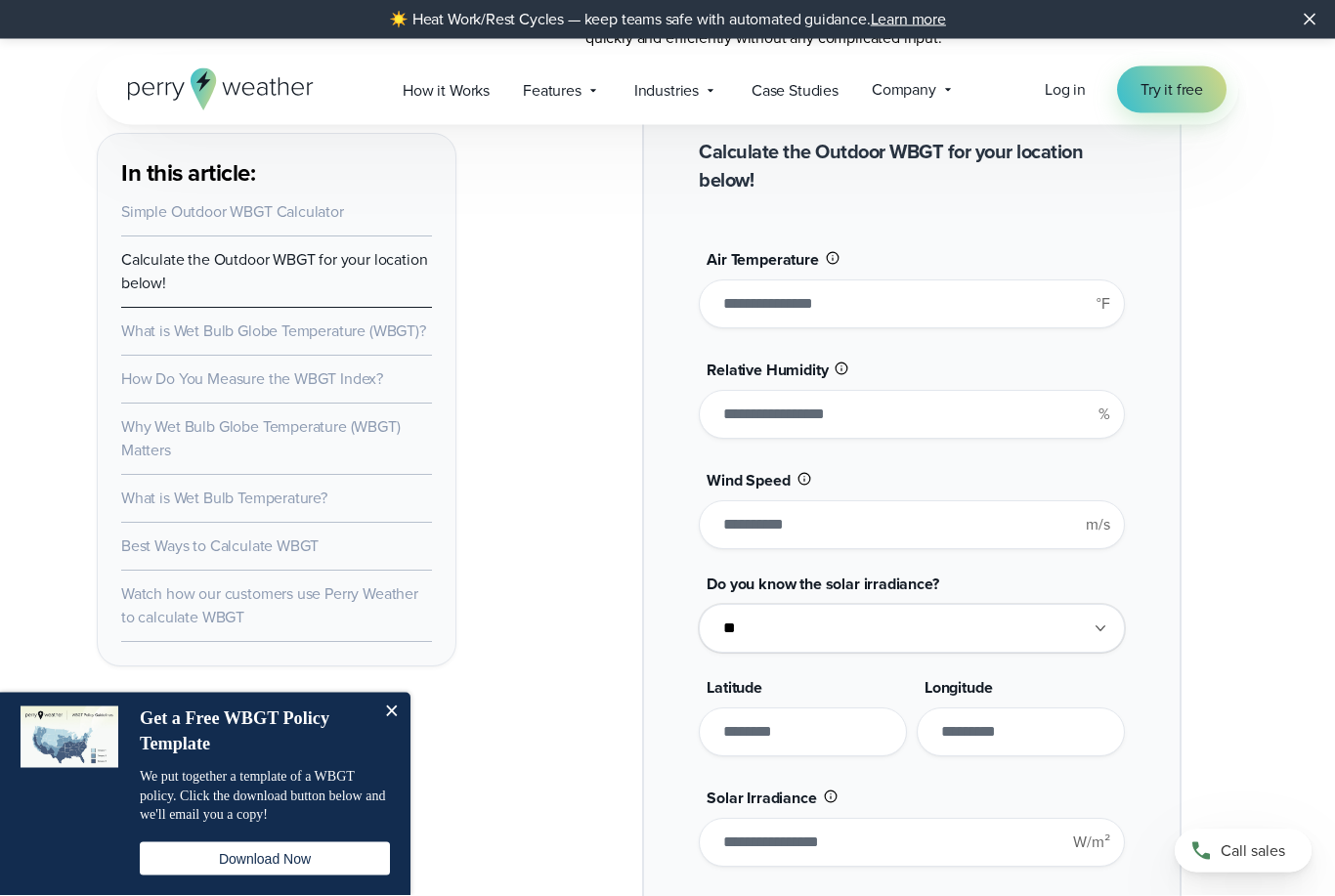 scroll, scrollTop: 1620, scrollLeft: 0, axis: vertical 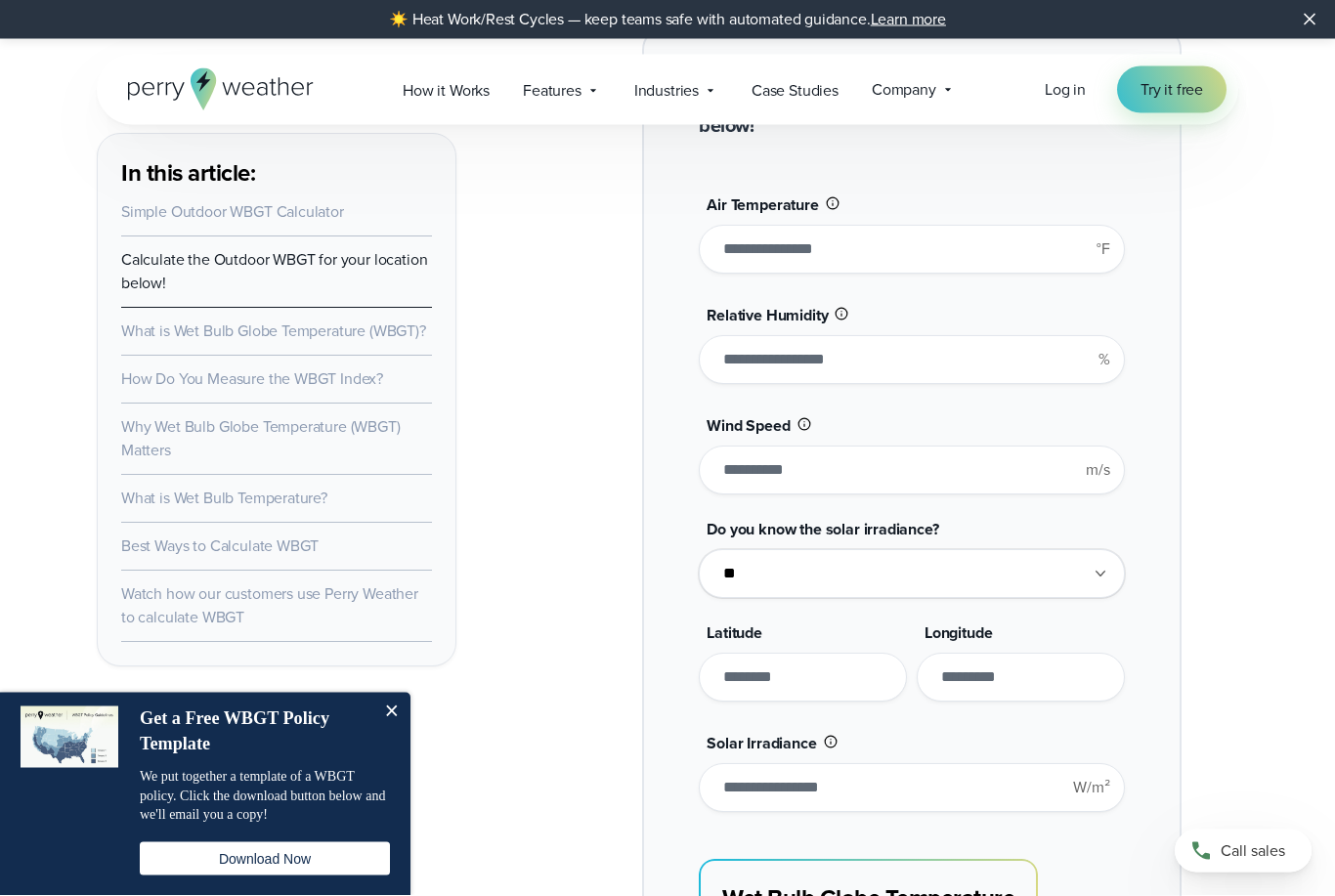 click on "**" at bounding box center (911, 250) 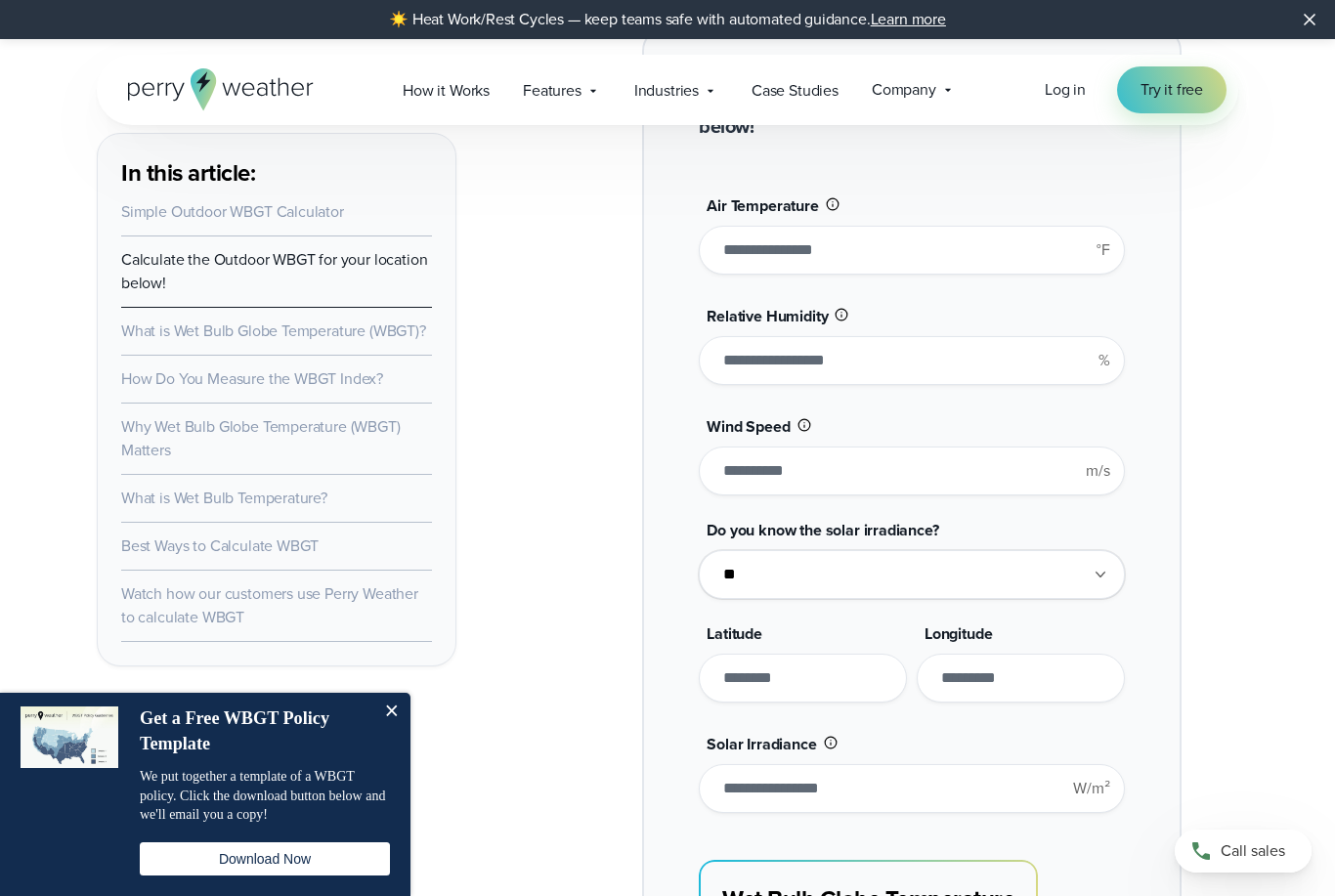 type on "*" 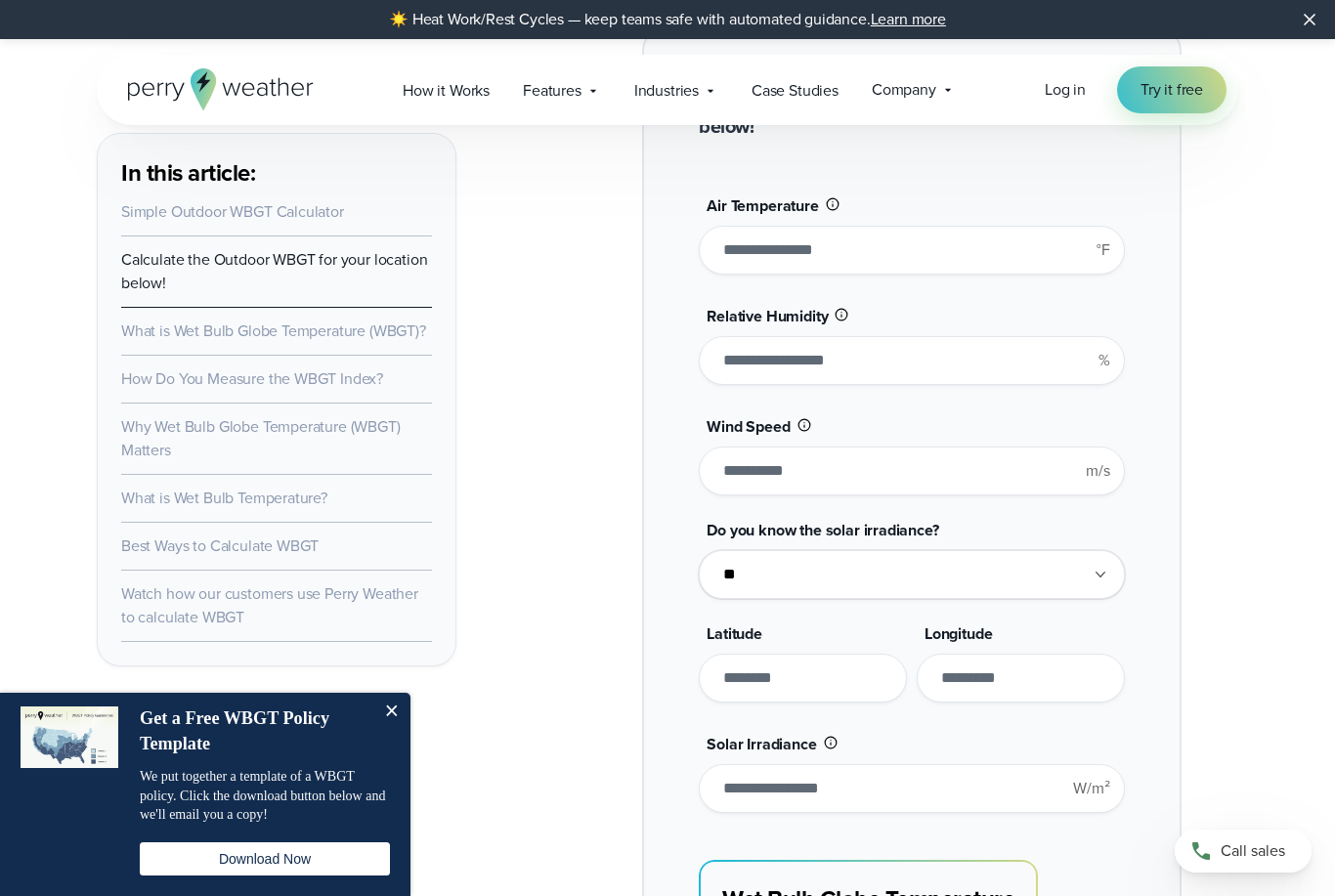 click on "**" at bounding box center [911, 361] 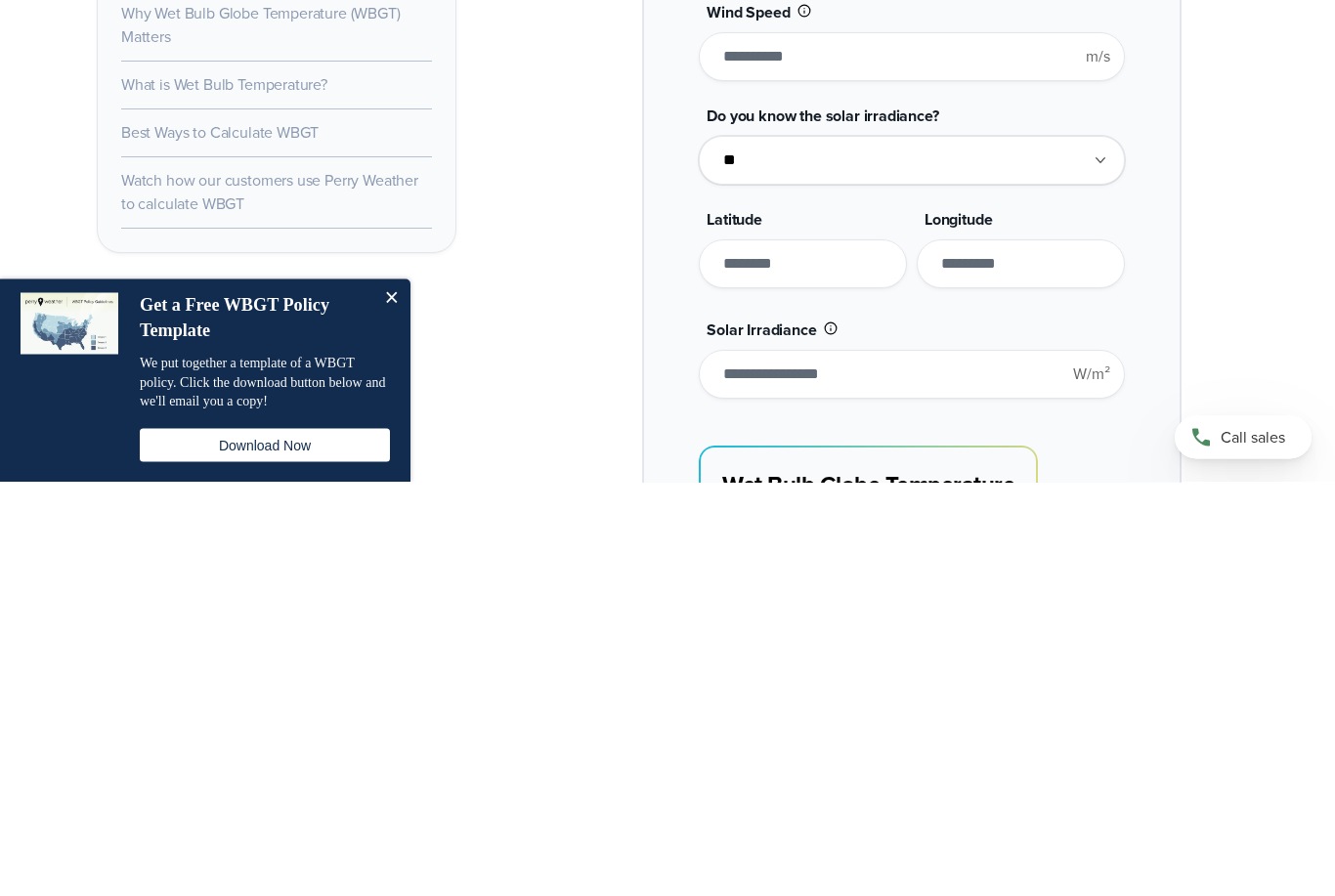 click on "**********" at bounding box center [912, 606] 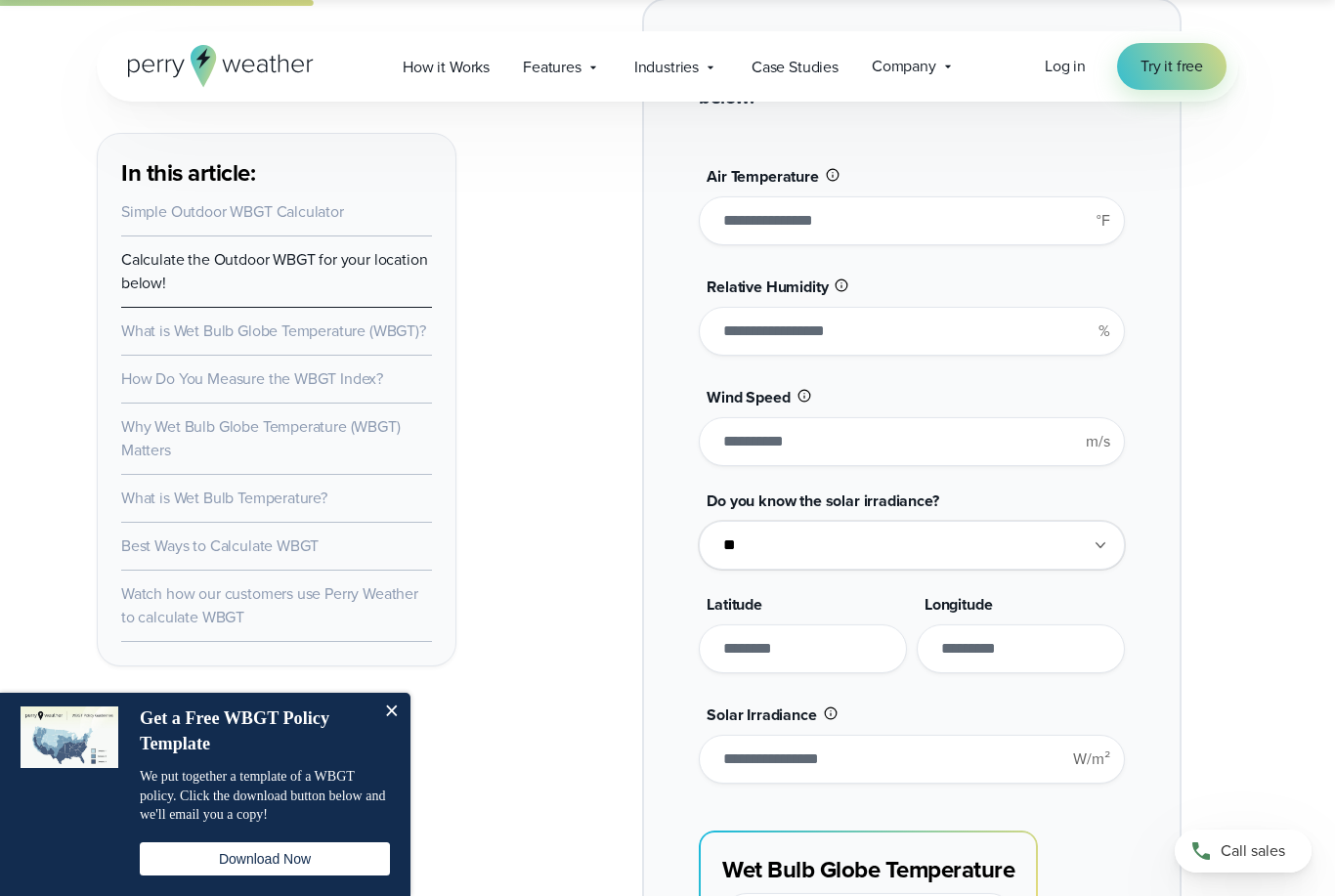 scroll, scrollTop: 1650, scrollLeft: 0, axis: vertical 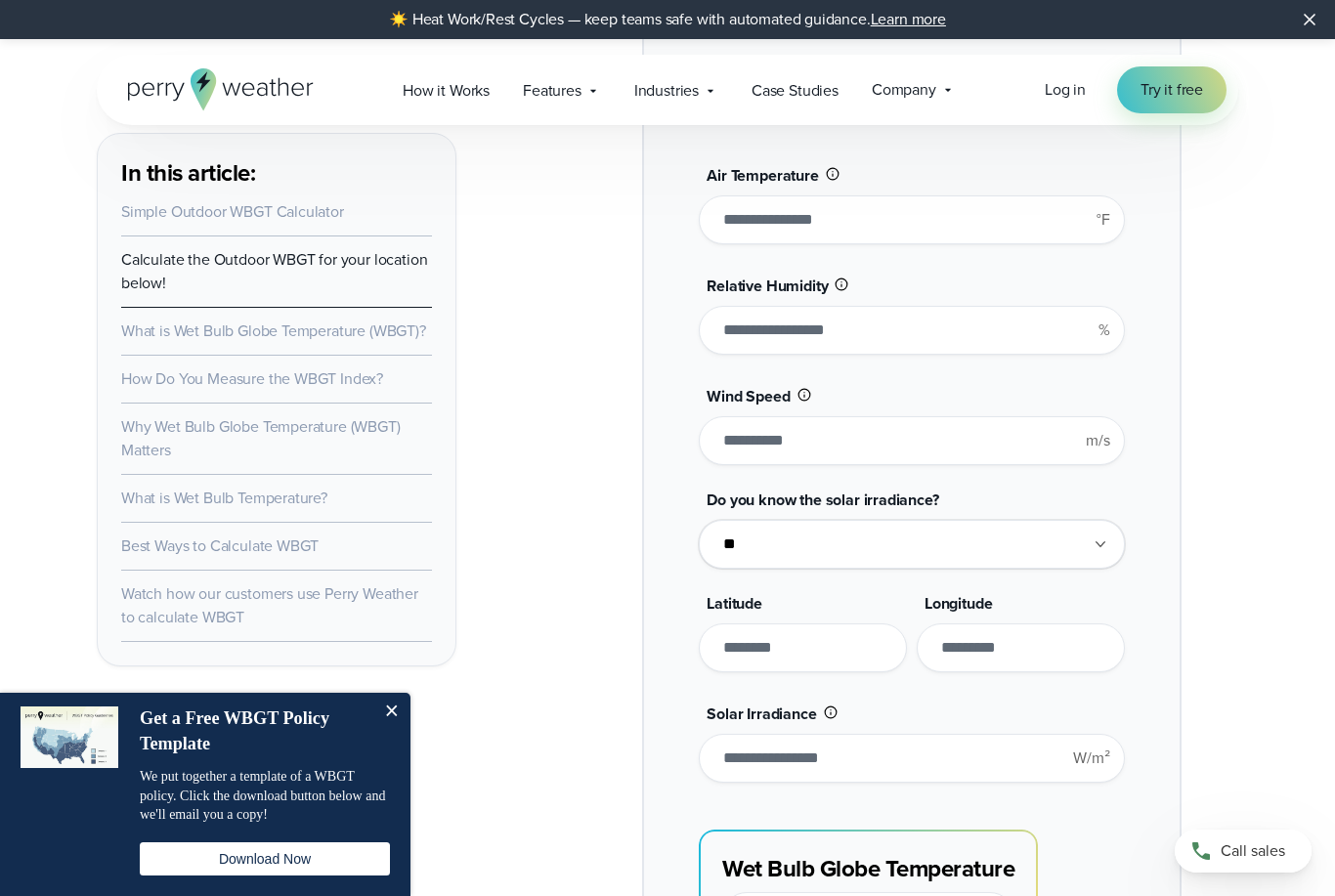 click on "**" at bounding box center [911, 330] 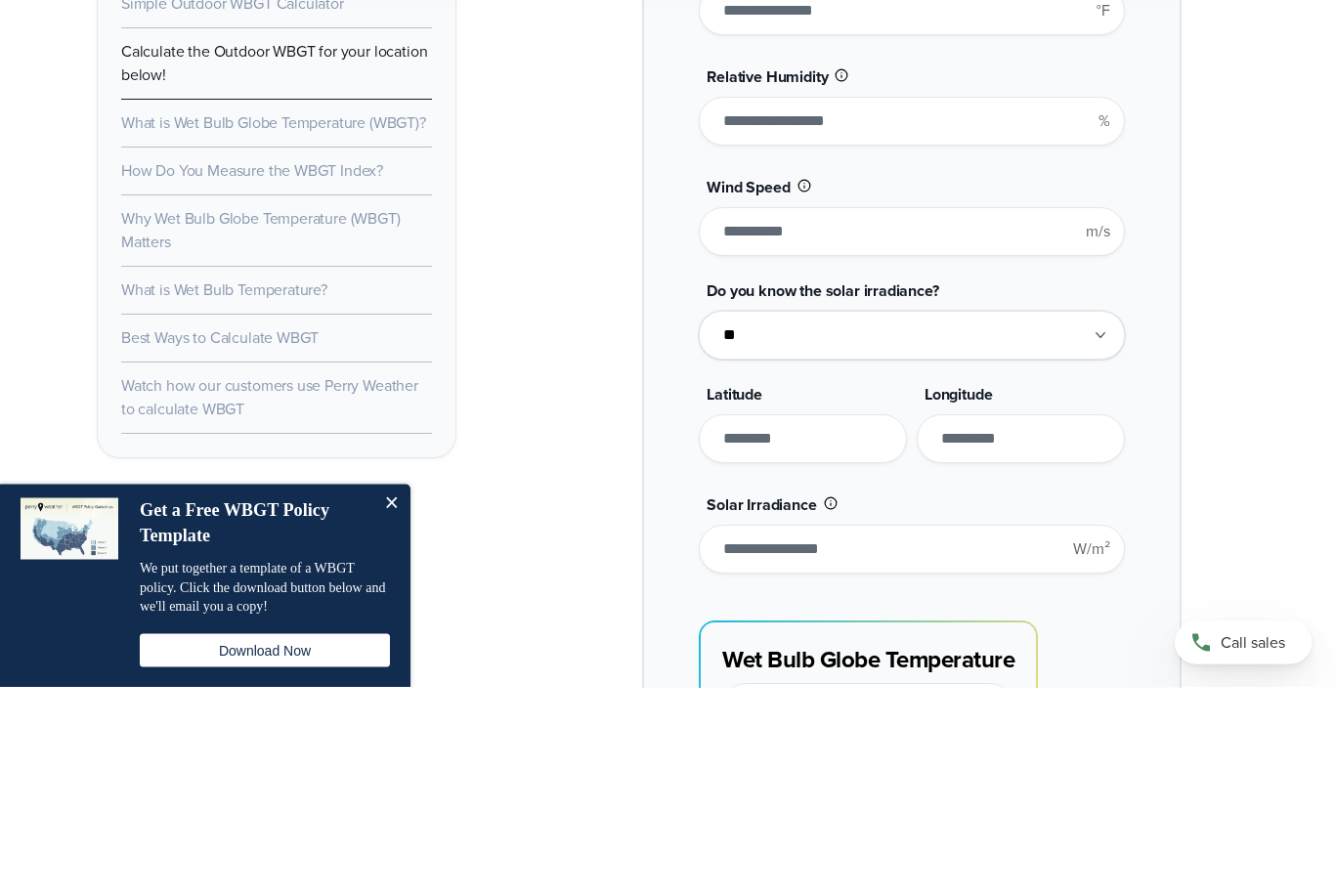 type 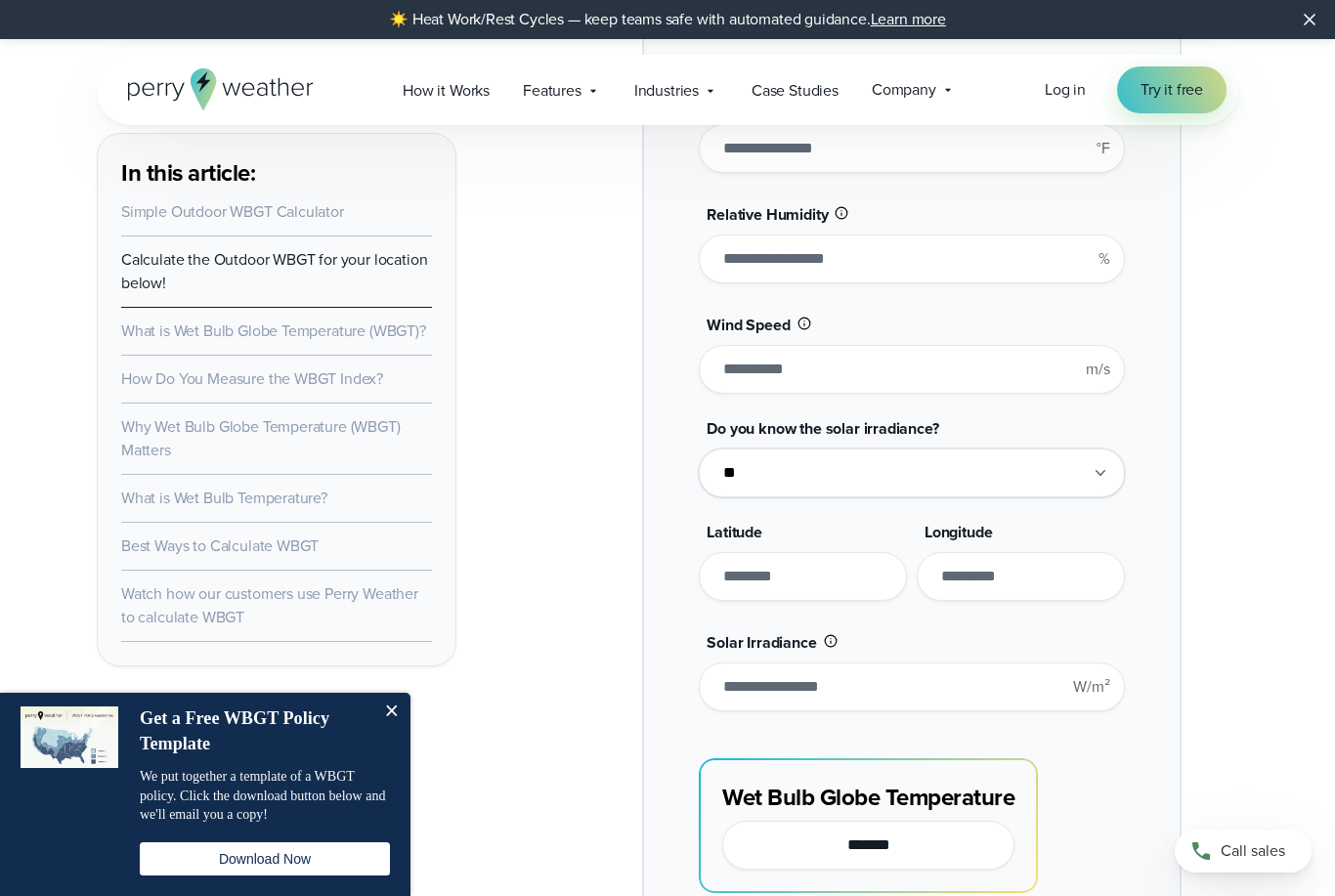 click on "**" at bounding box center (911, 149) 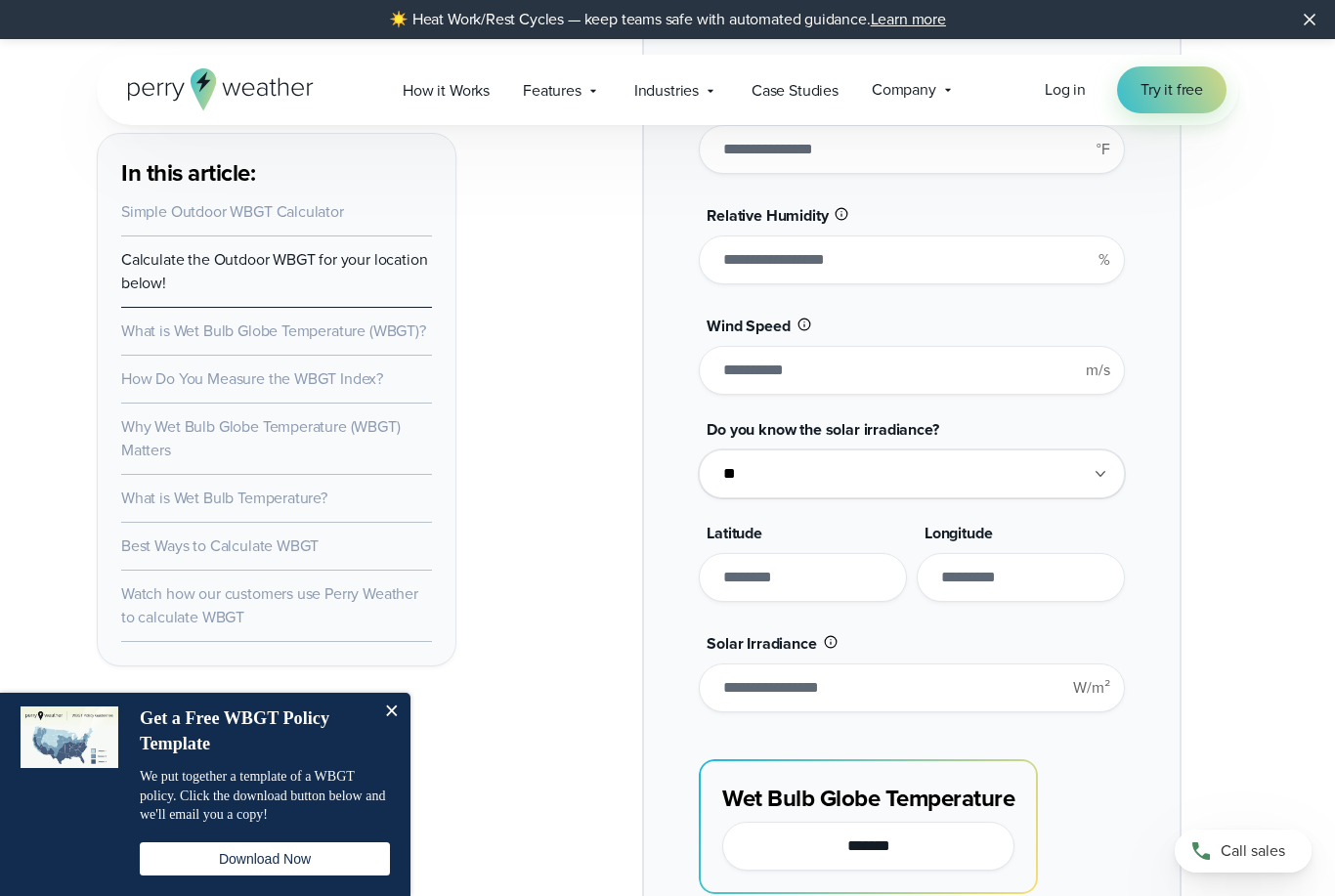 type on "*" 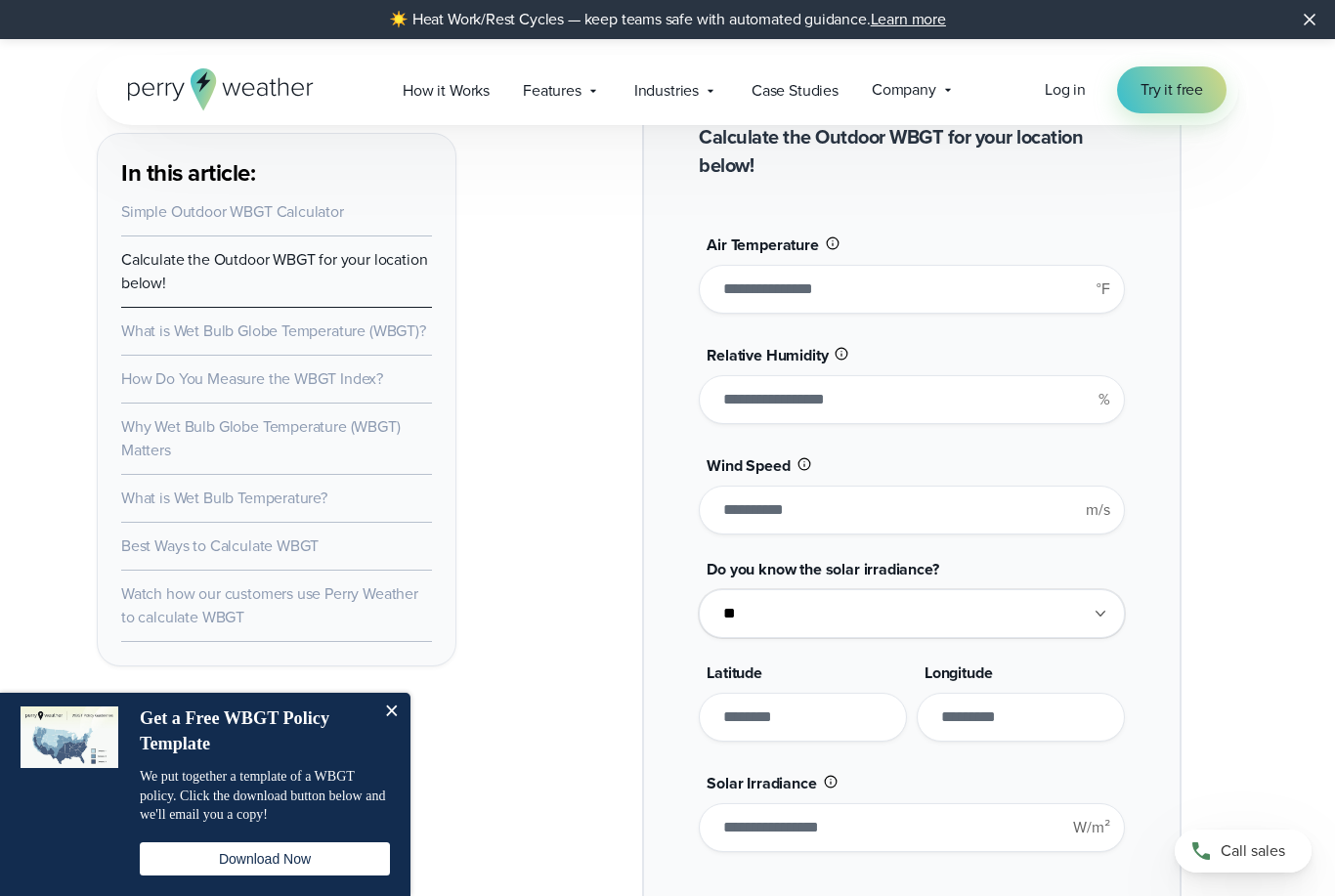 type on "**" 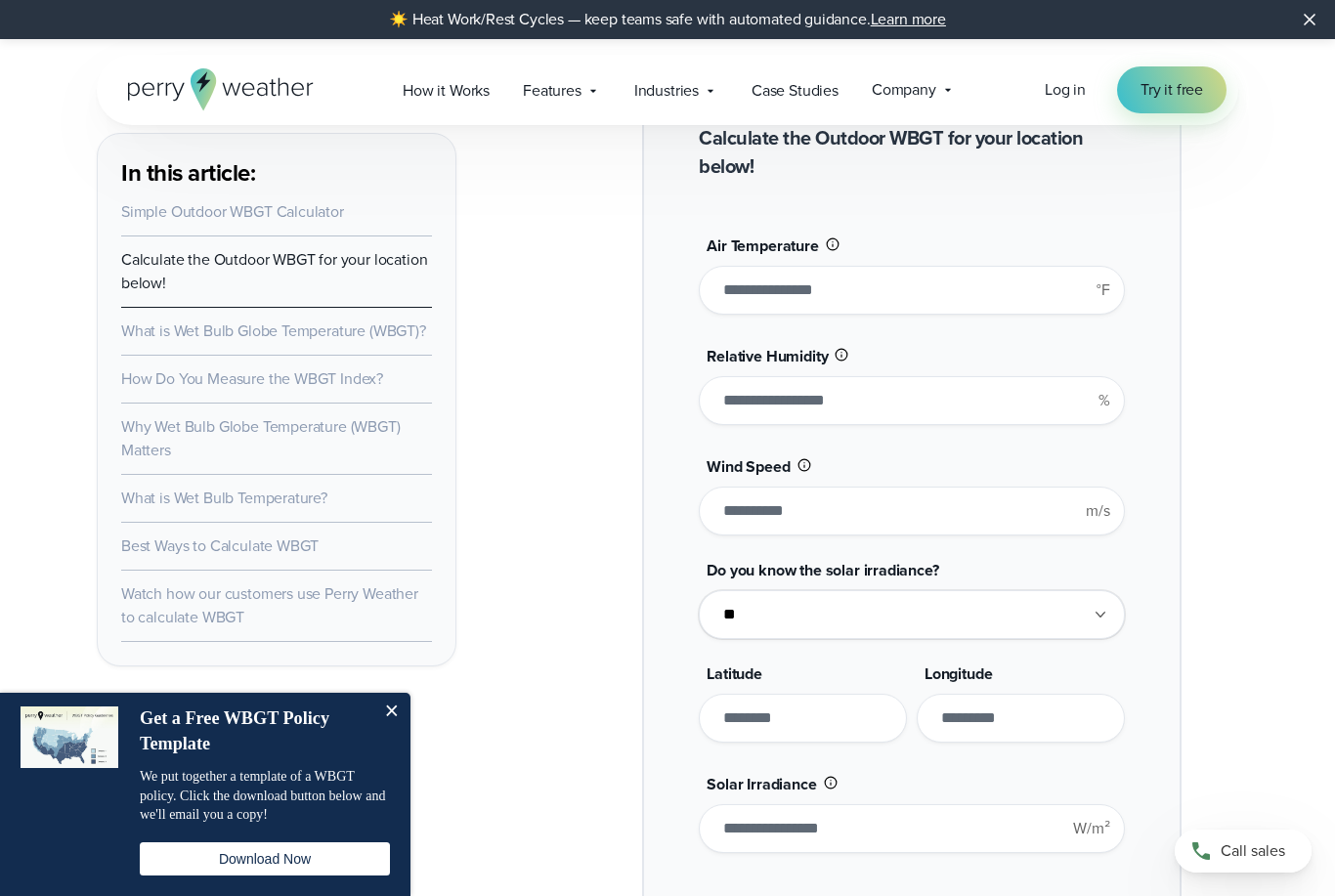 click on "**" at bounding box center (911, 290) 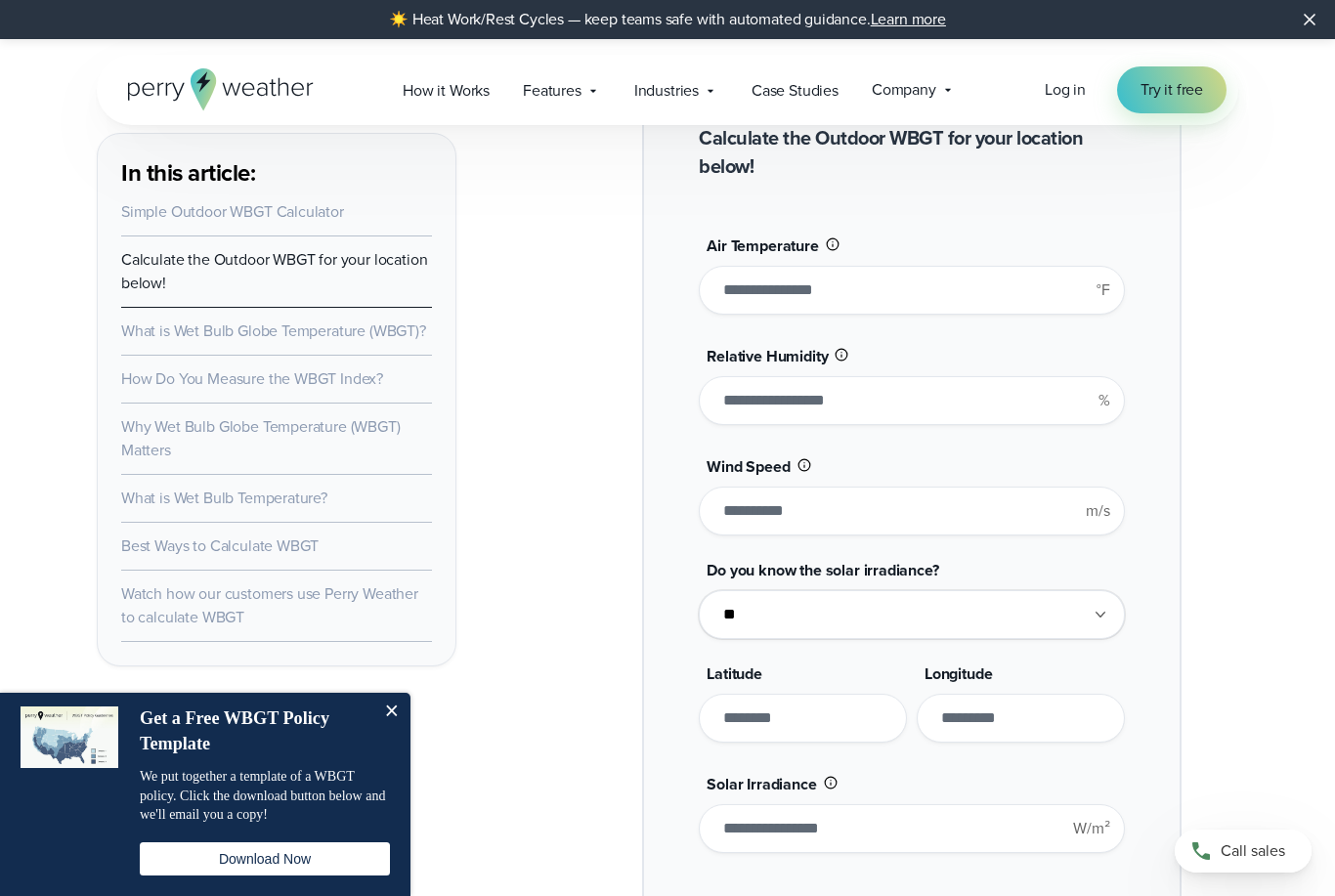 type on "*" 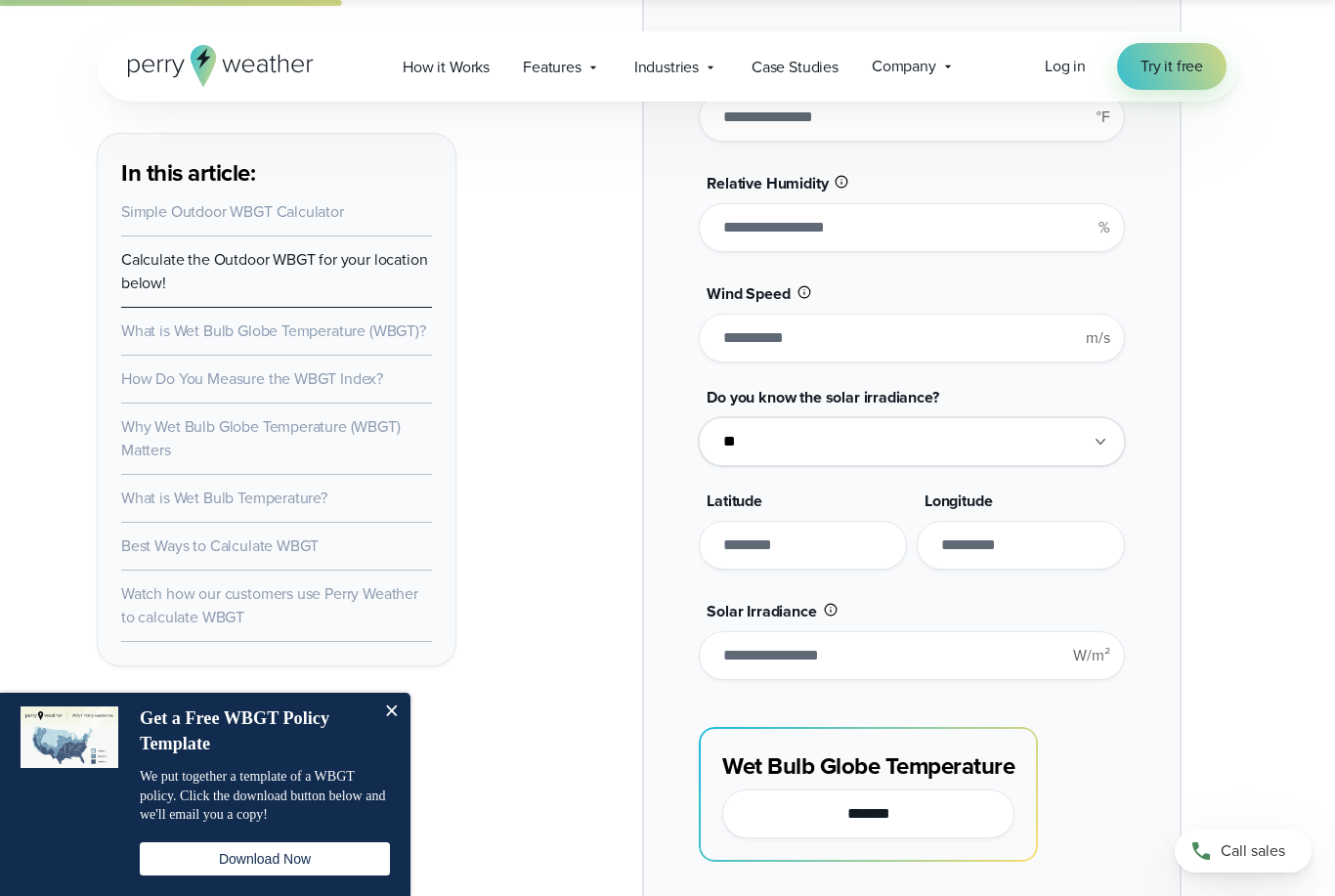 scroll, scrollTop: 1754, scrollLeft: 0, axis: vertical 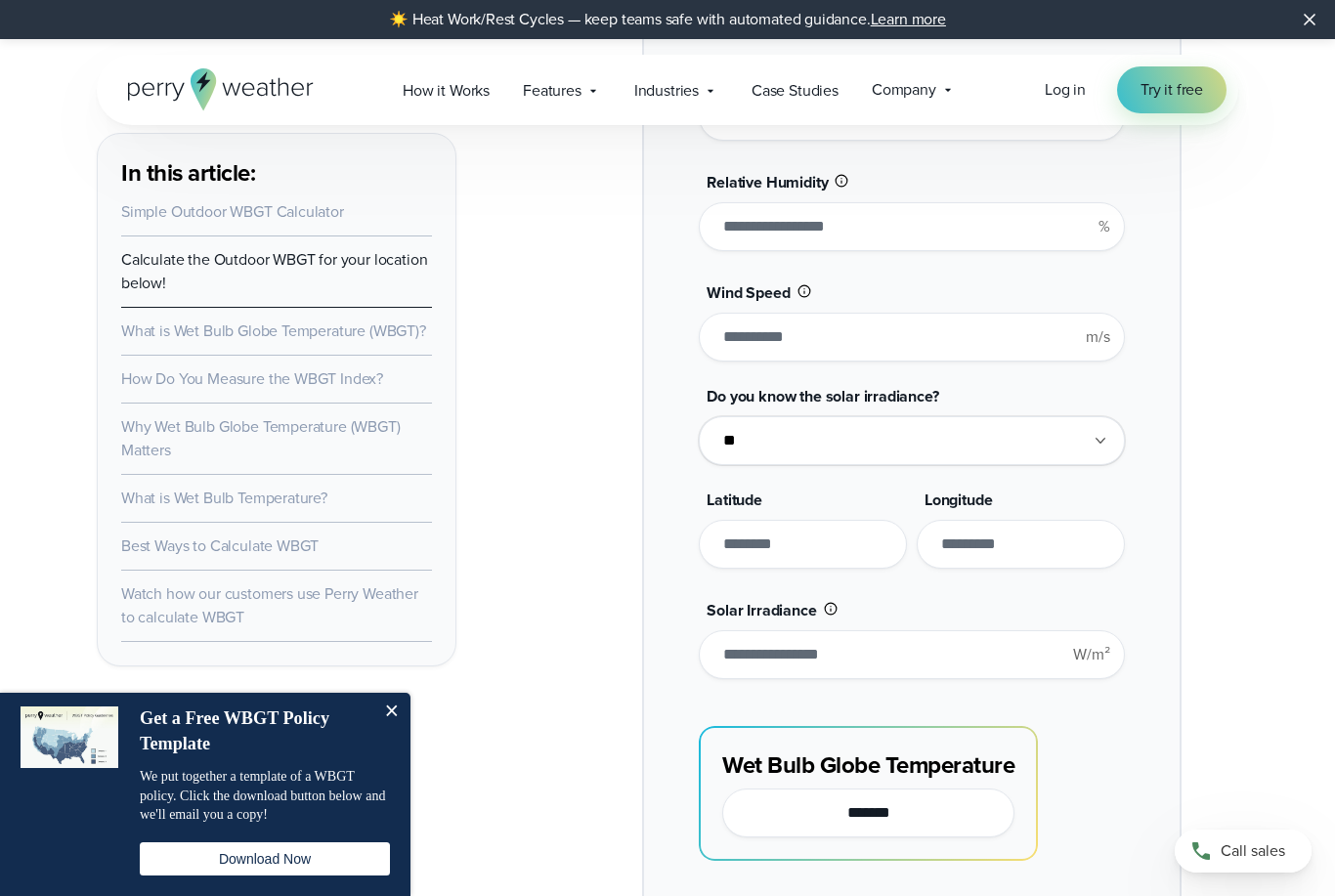 click on "**" at bounding box center (911, 227) 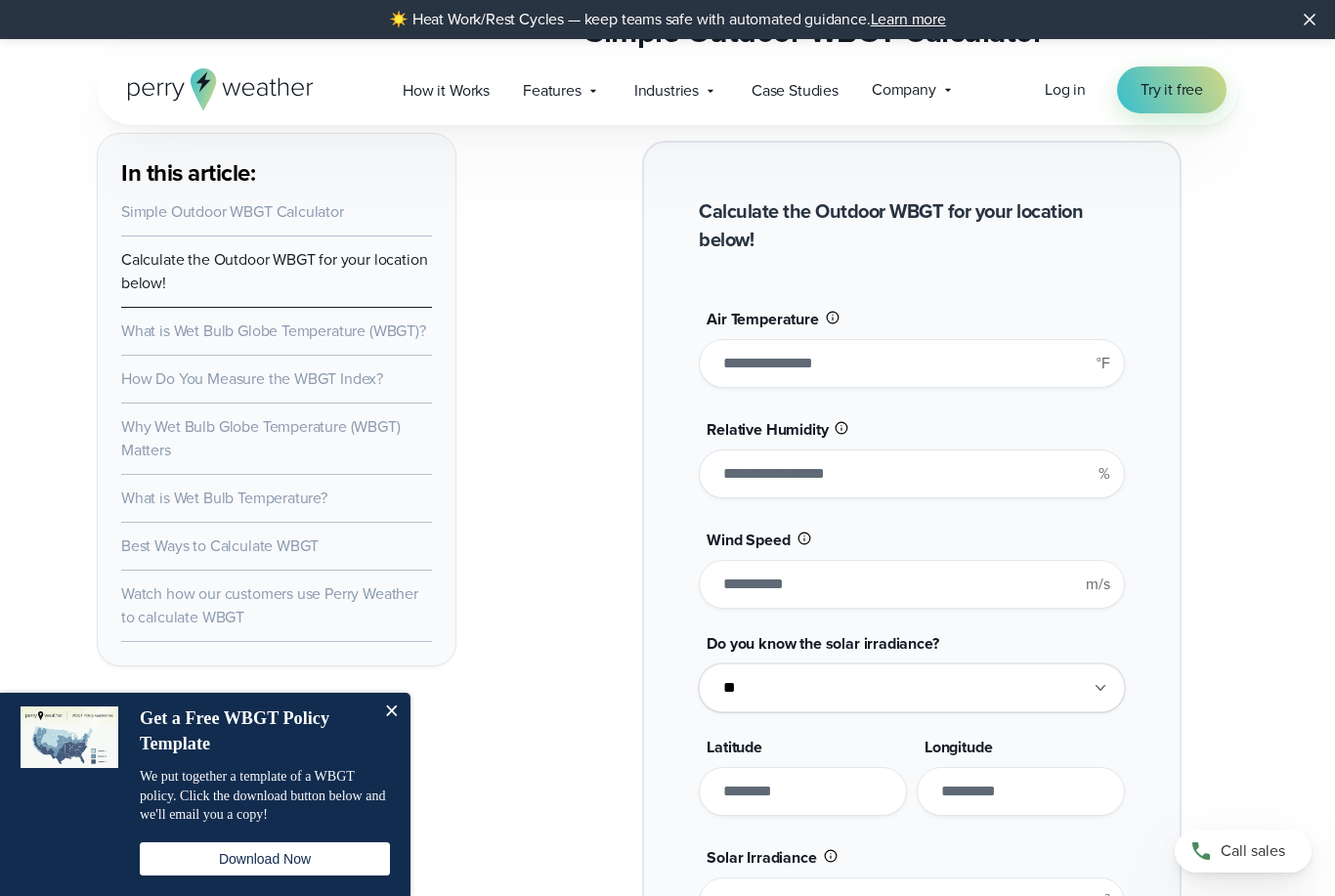 type on "**" 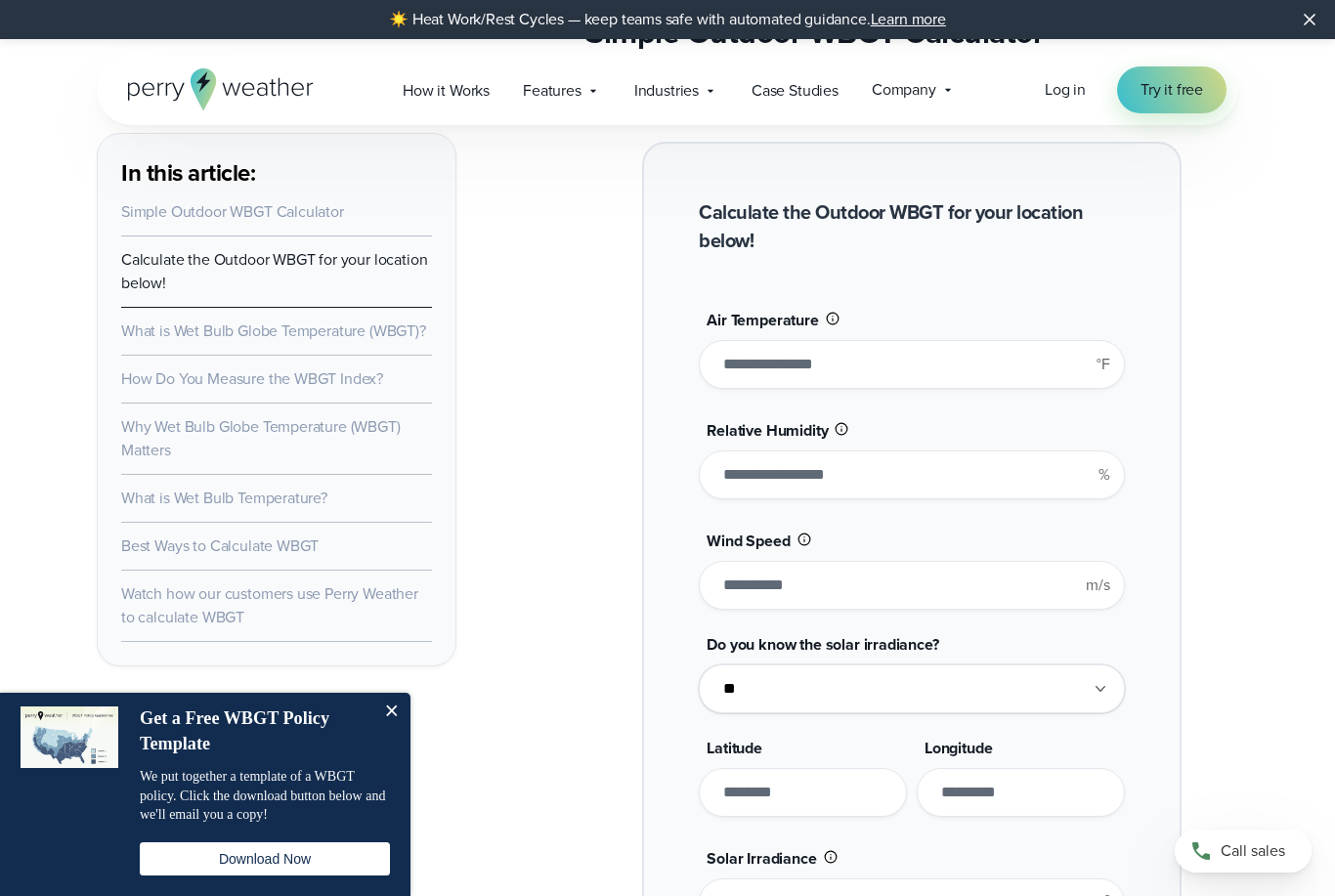 type on "*" 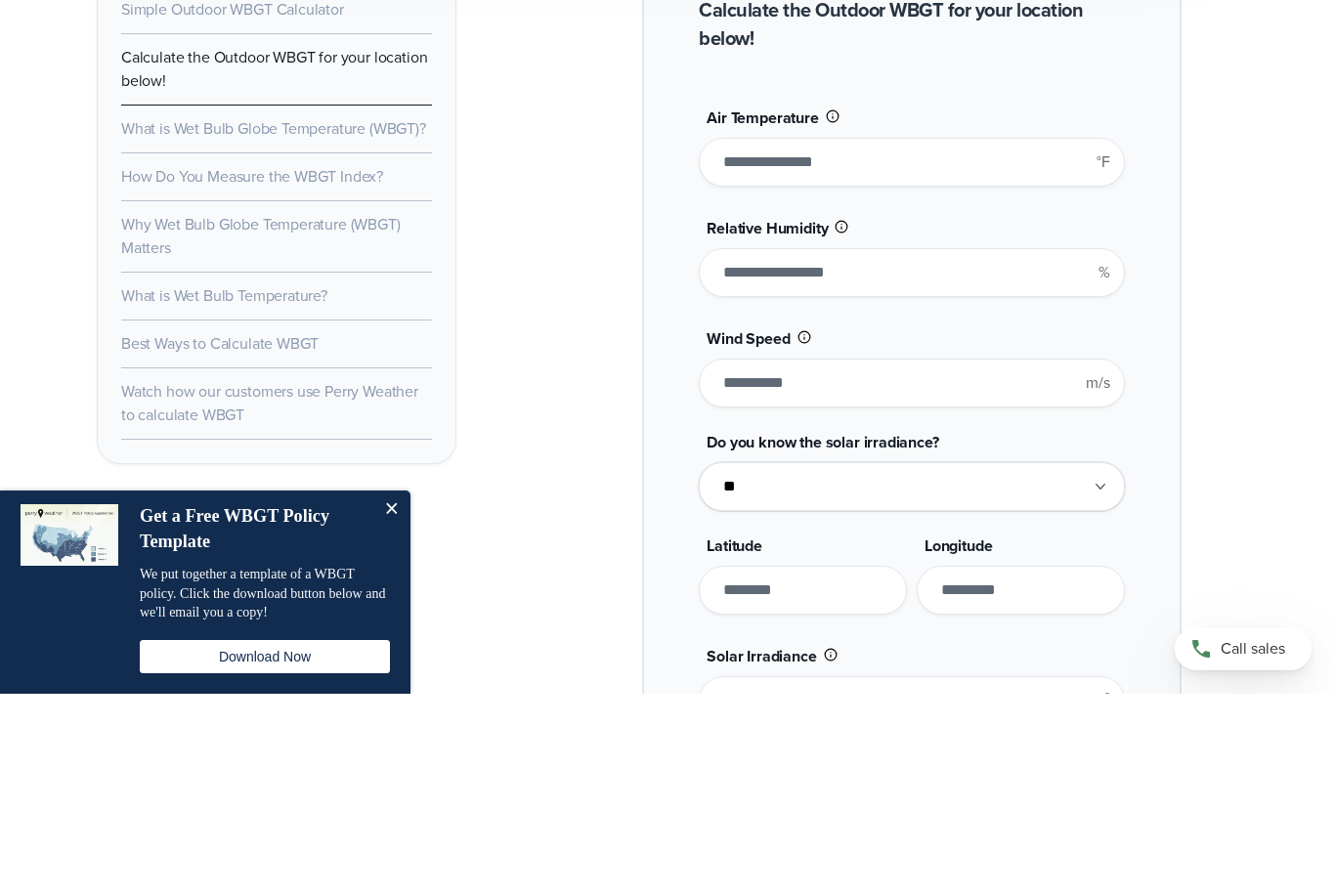 type on "**" 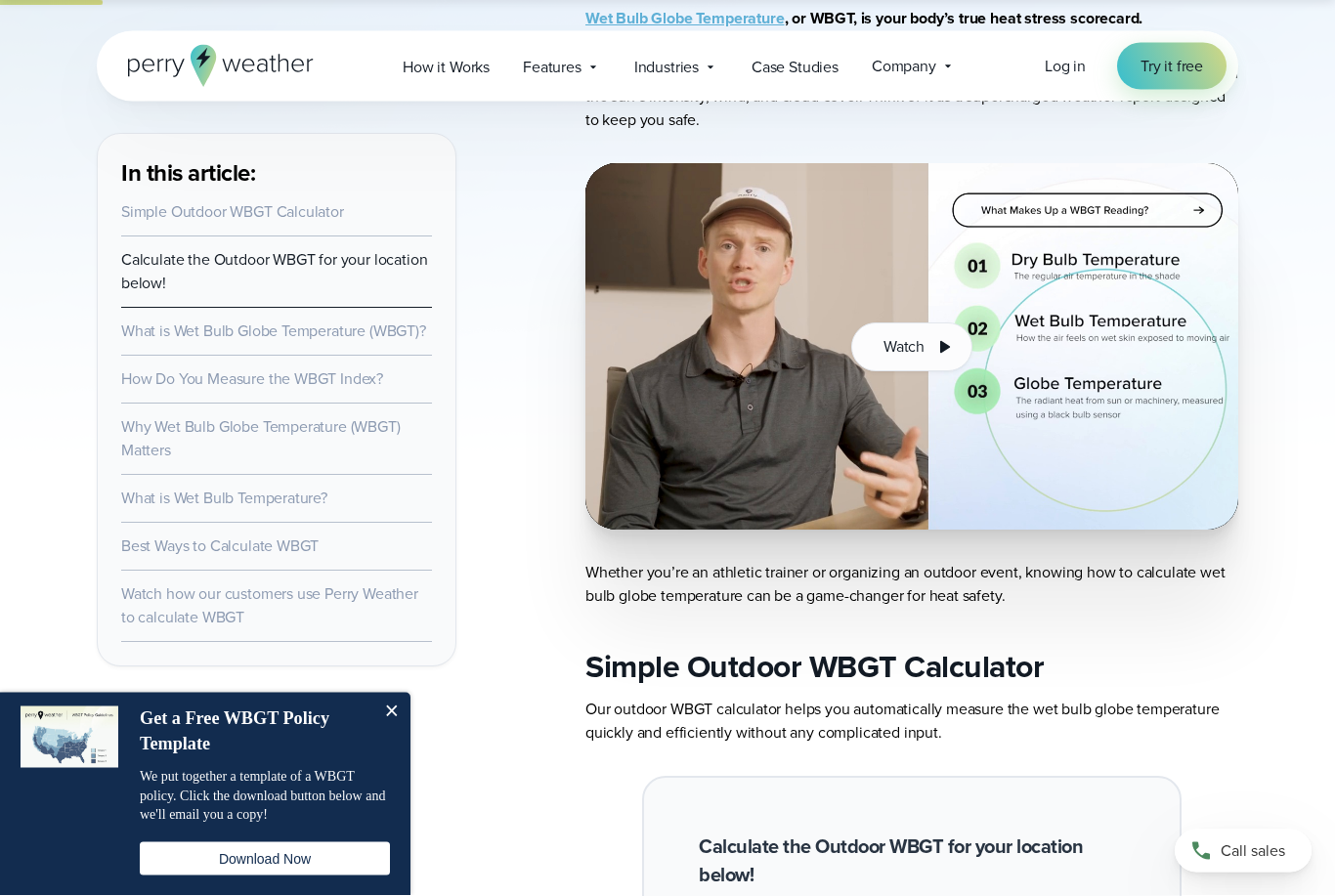 scroll, scrollTop: 865, scrollLeft: 0, axis: vertical 